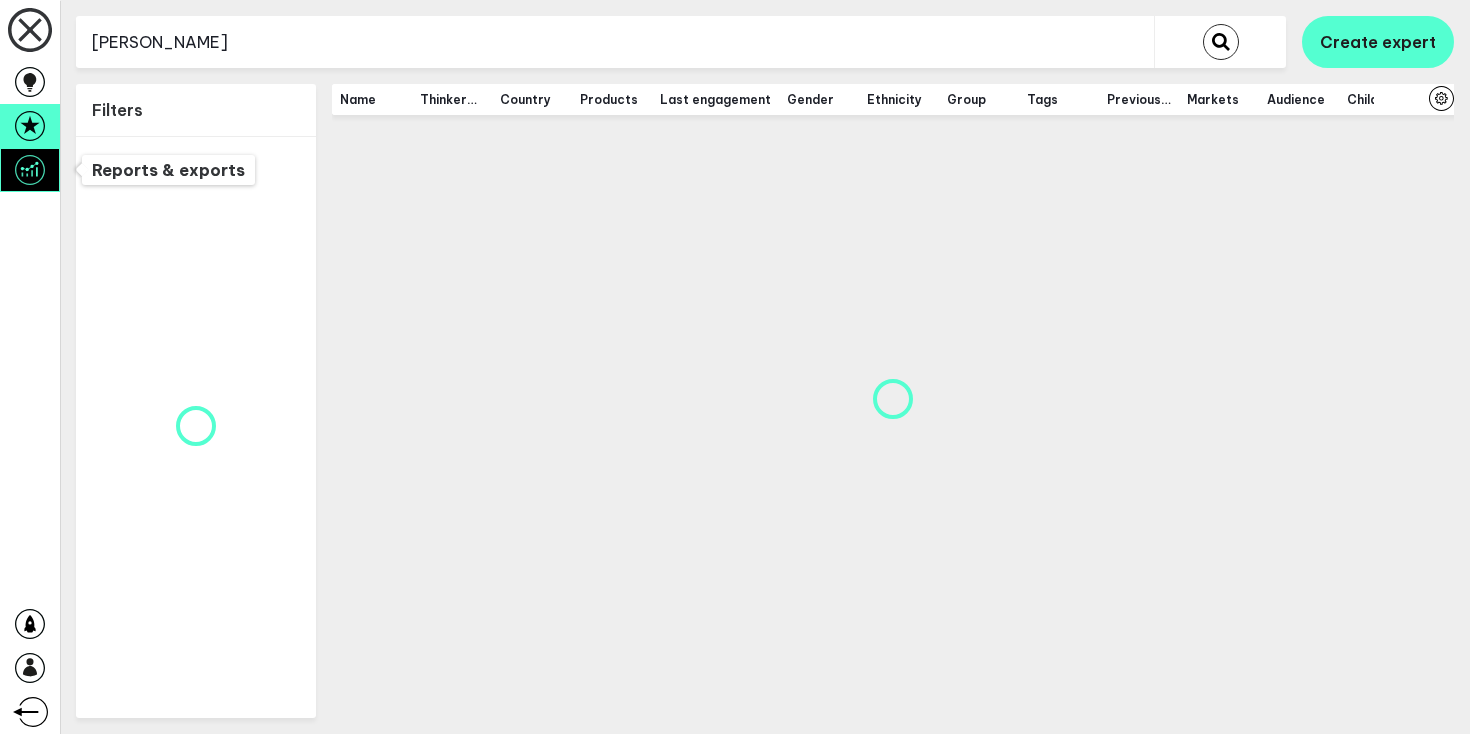 scroll, scrollTop: 0, scrollLeft: 0, axis: both 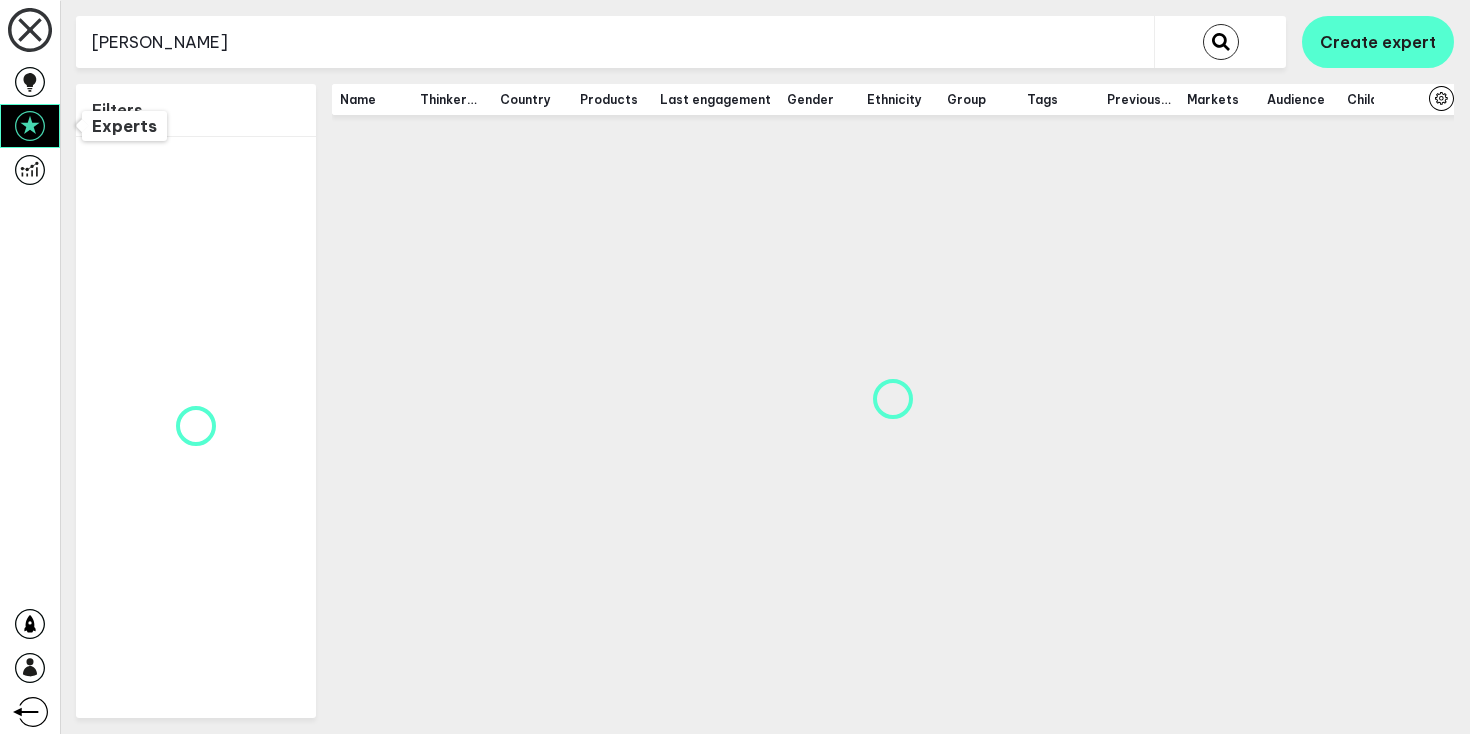 click 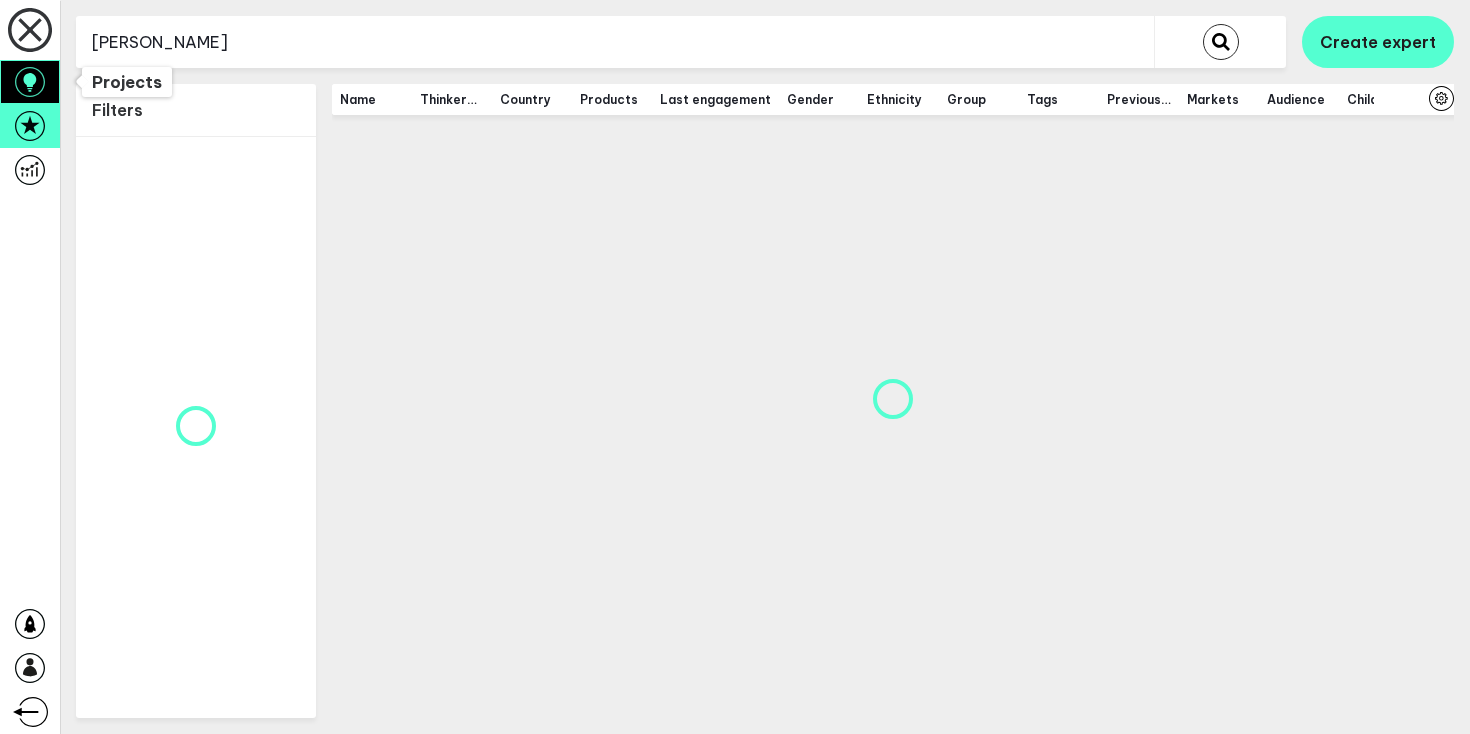 click 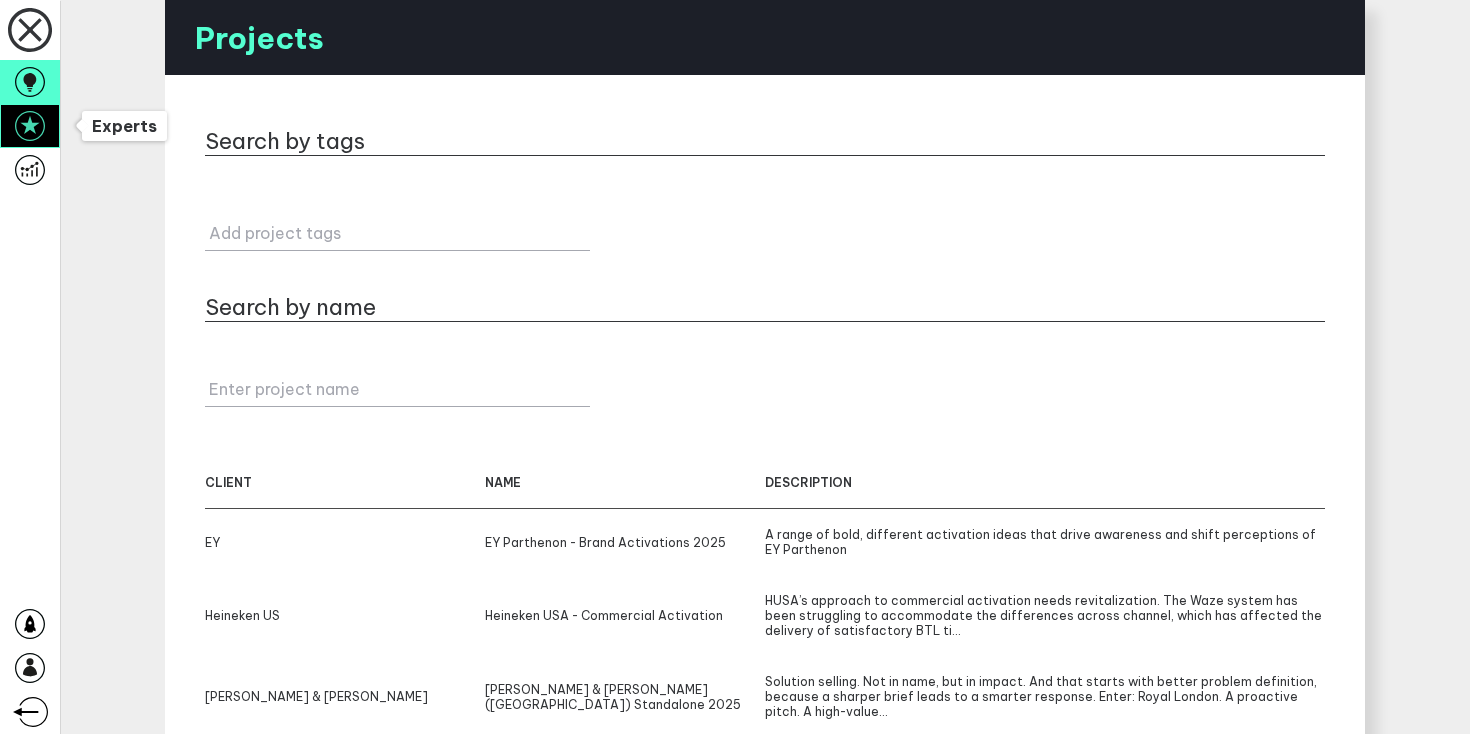 click 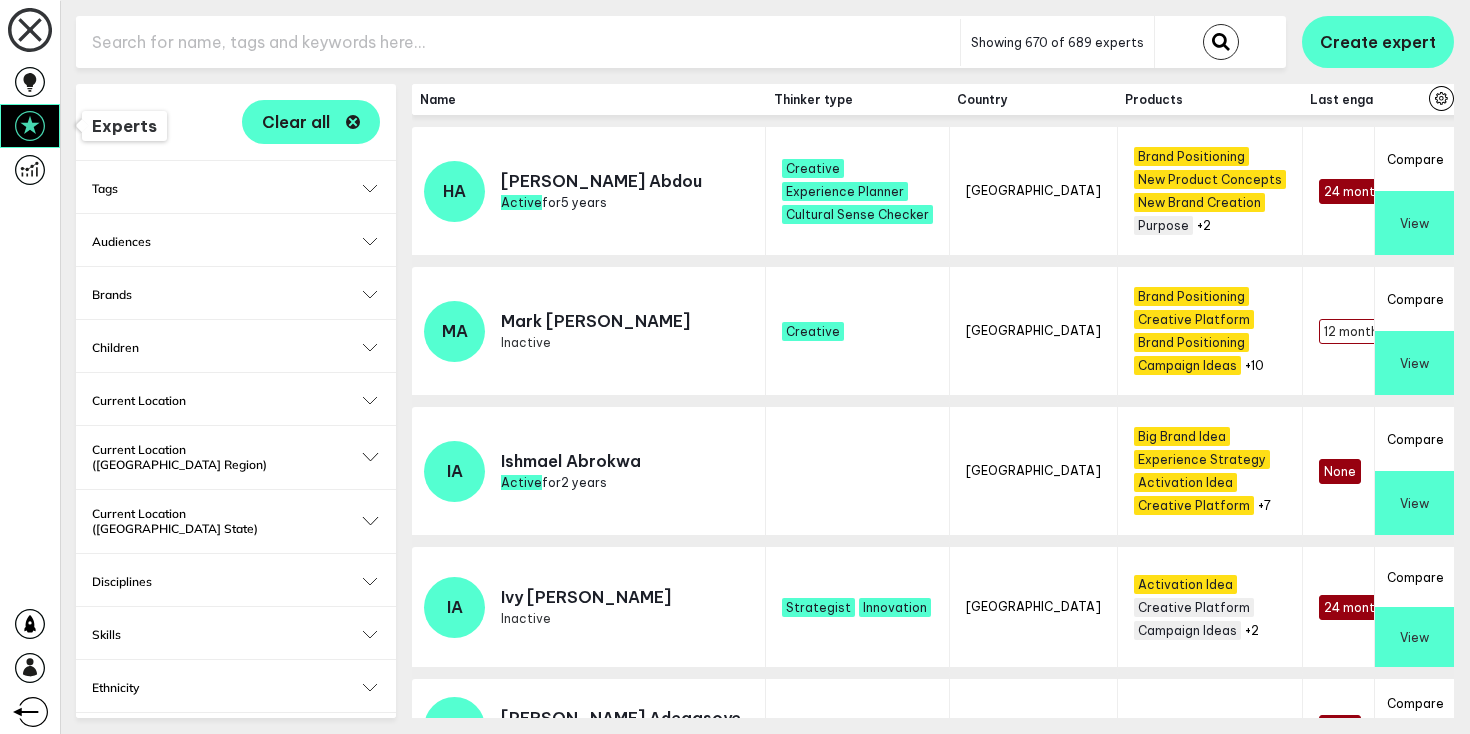 checkbox on "true" 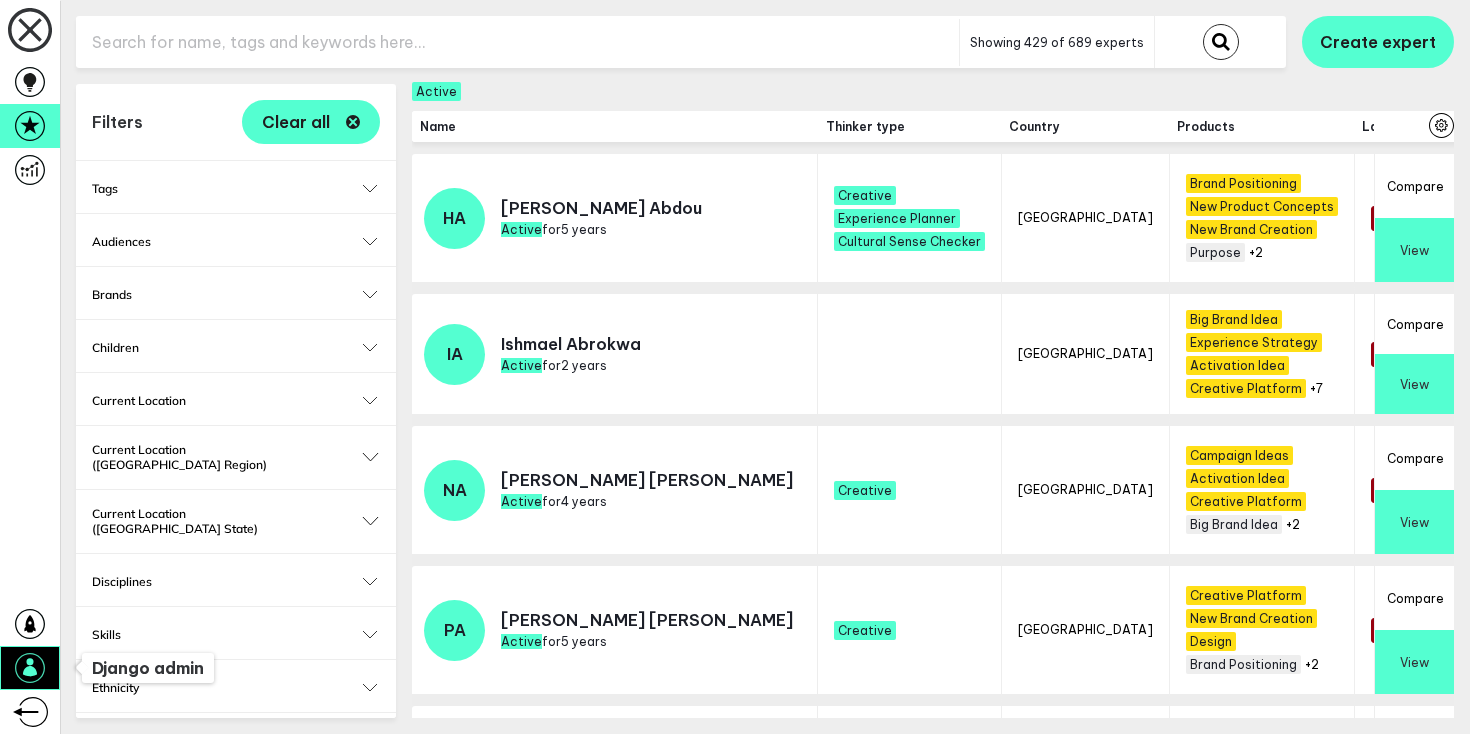 click 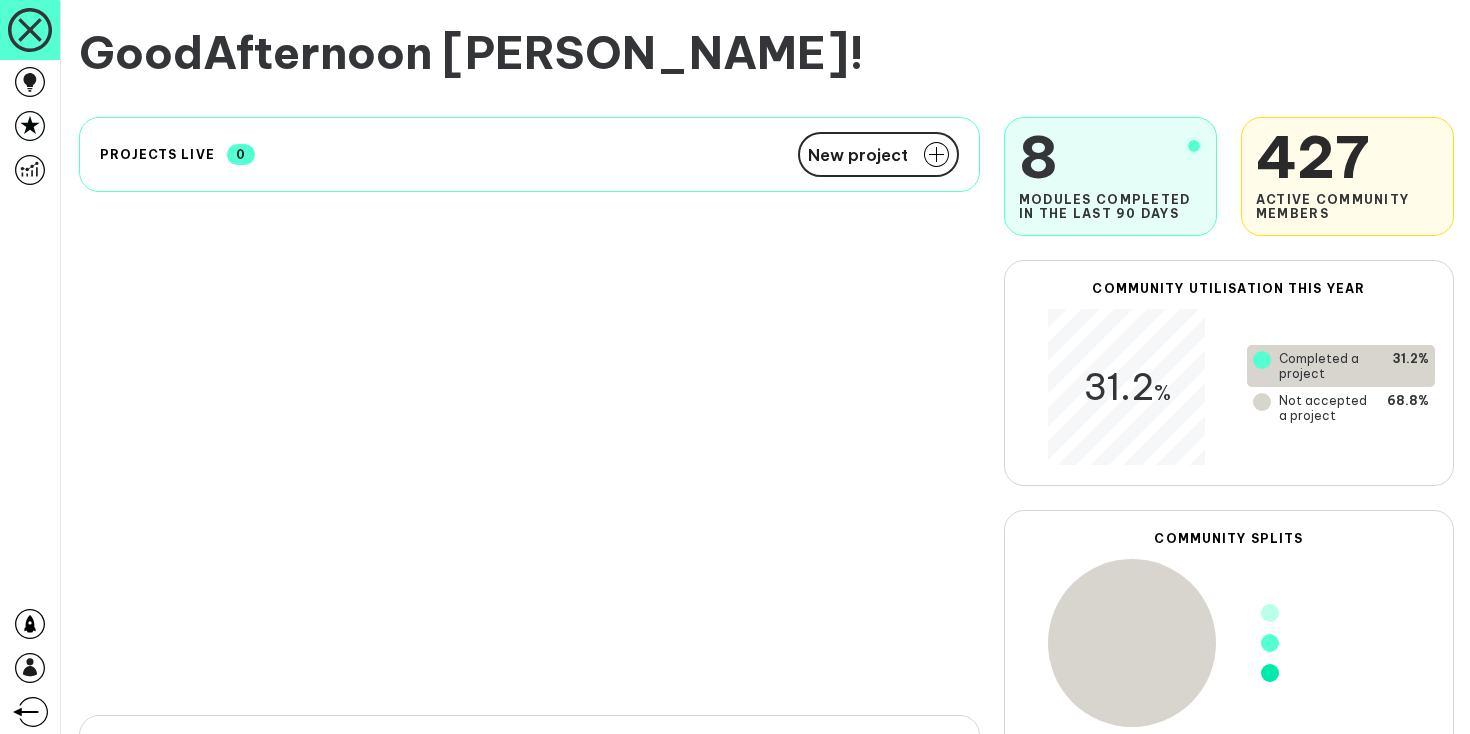 scroll, scrollTop: 0, scrollLeft: 0, axis: both 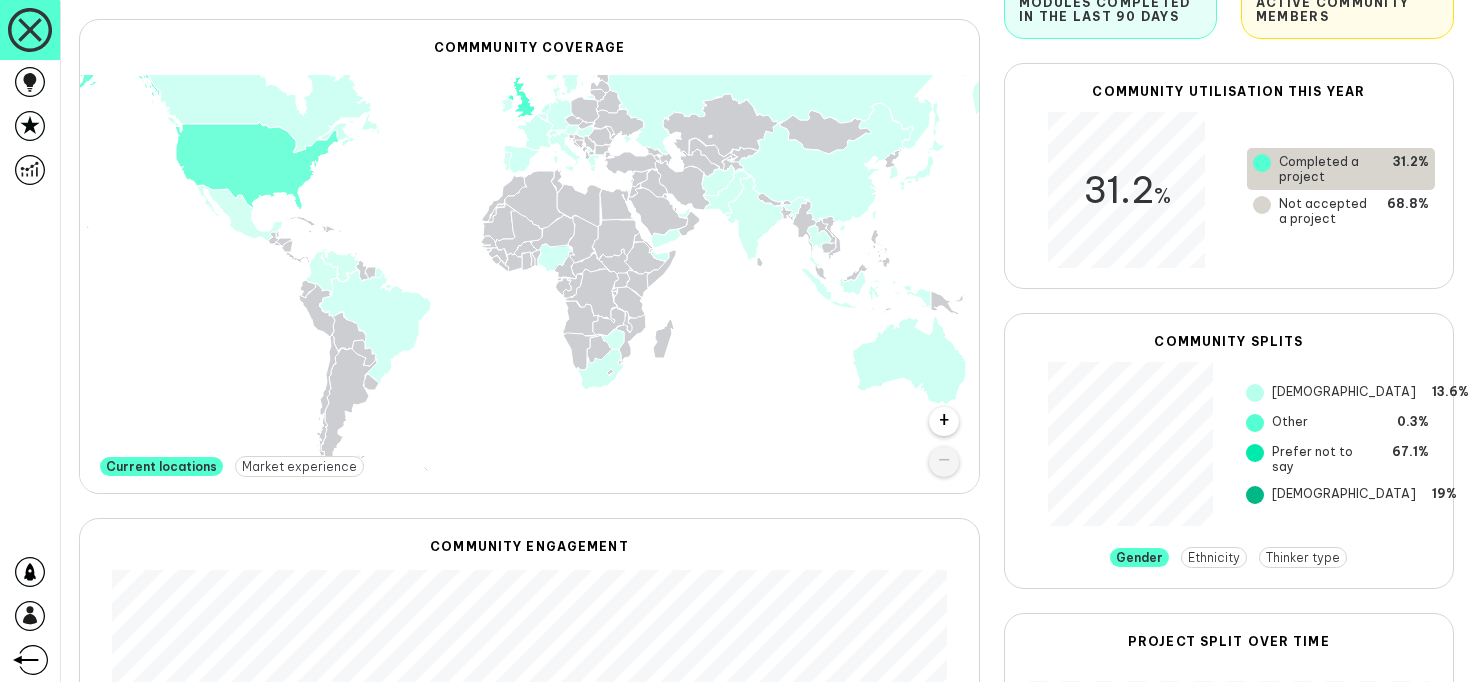 click on "Ethnicity" at bounding box center [1214, 557] 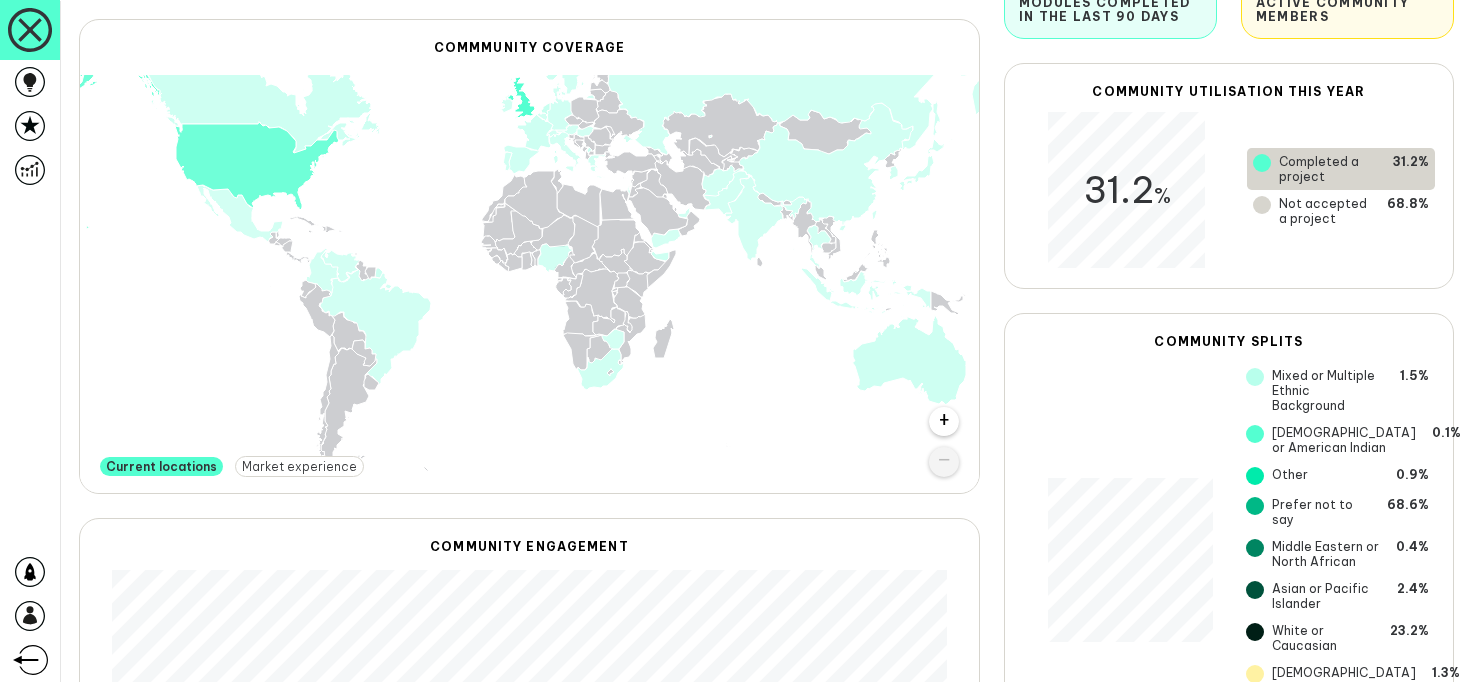 scroll, scrollTop: 362, scrollLeft: 0, axis: vertical 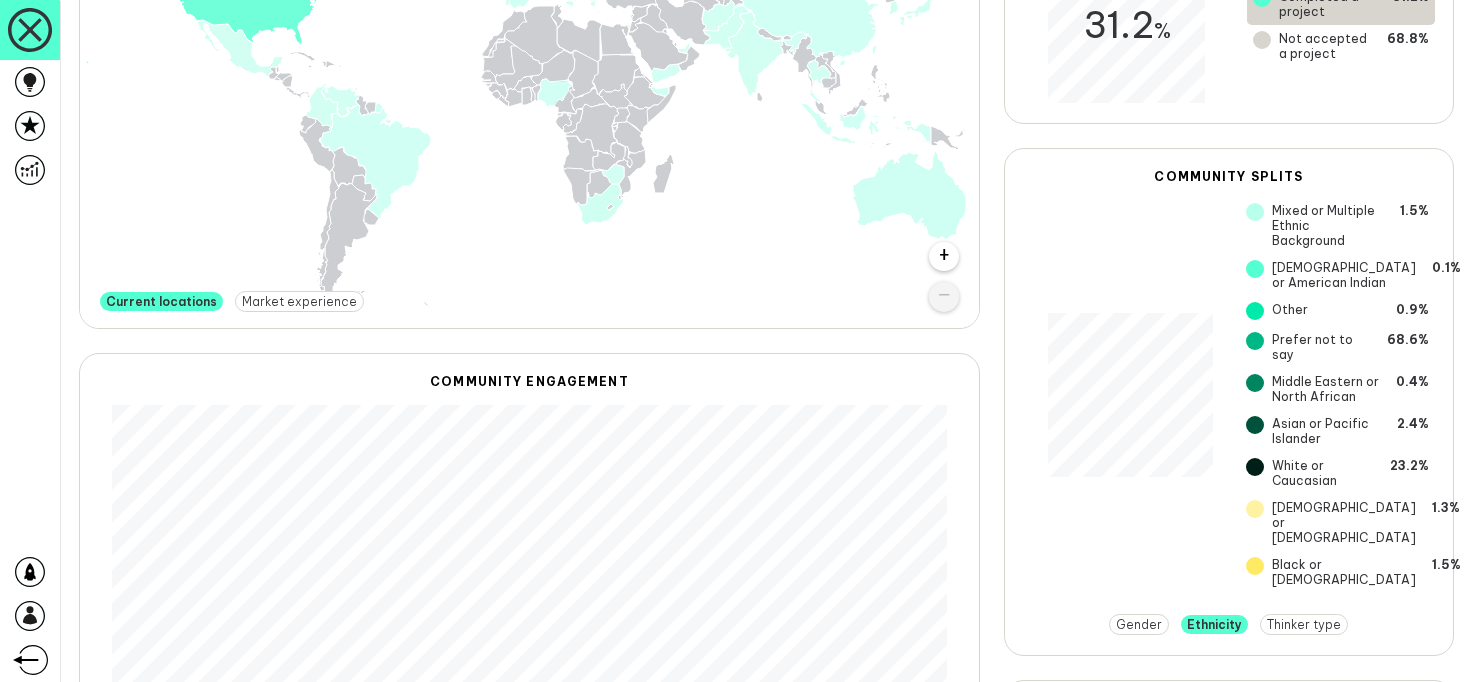 click on "Thinker type" at bounding box center [1304, 624] 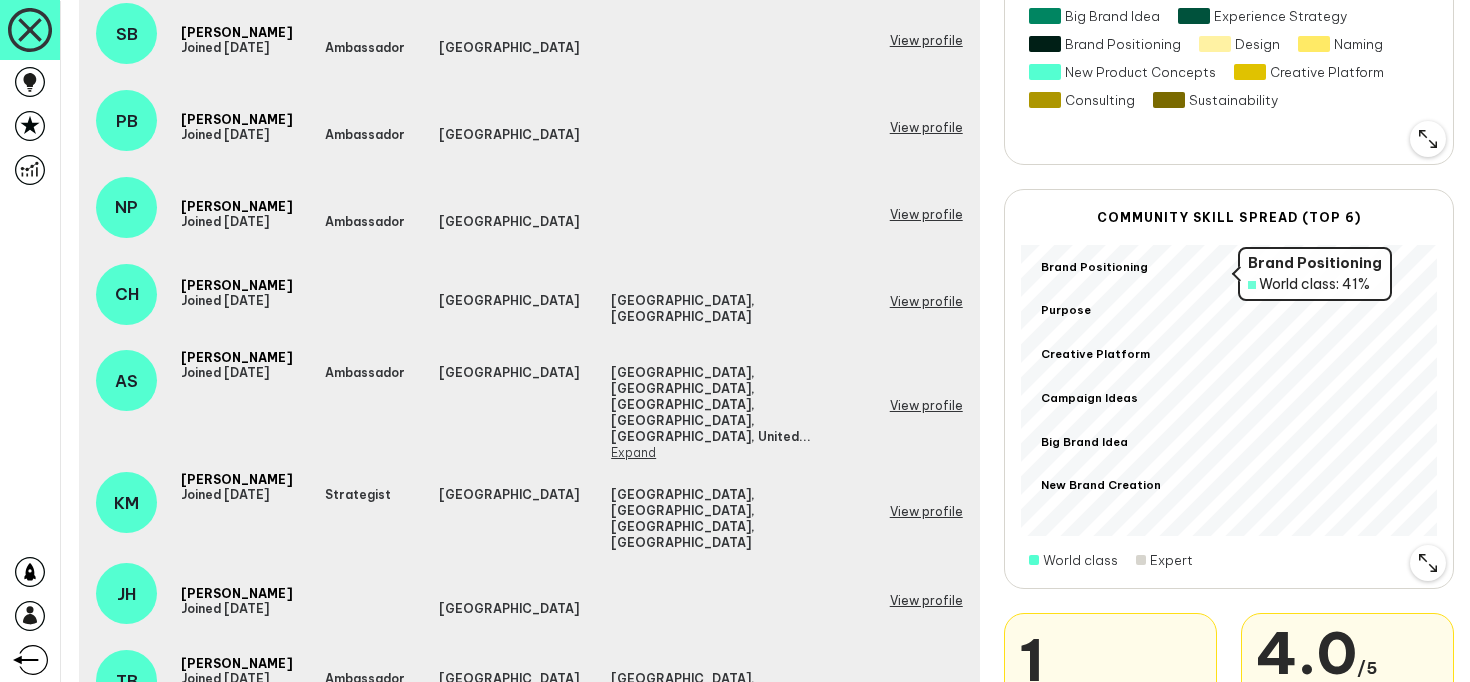 scroll, scrollTop: 1591, scrollLeft: 0, axis: vertical 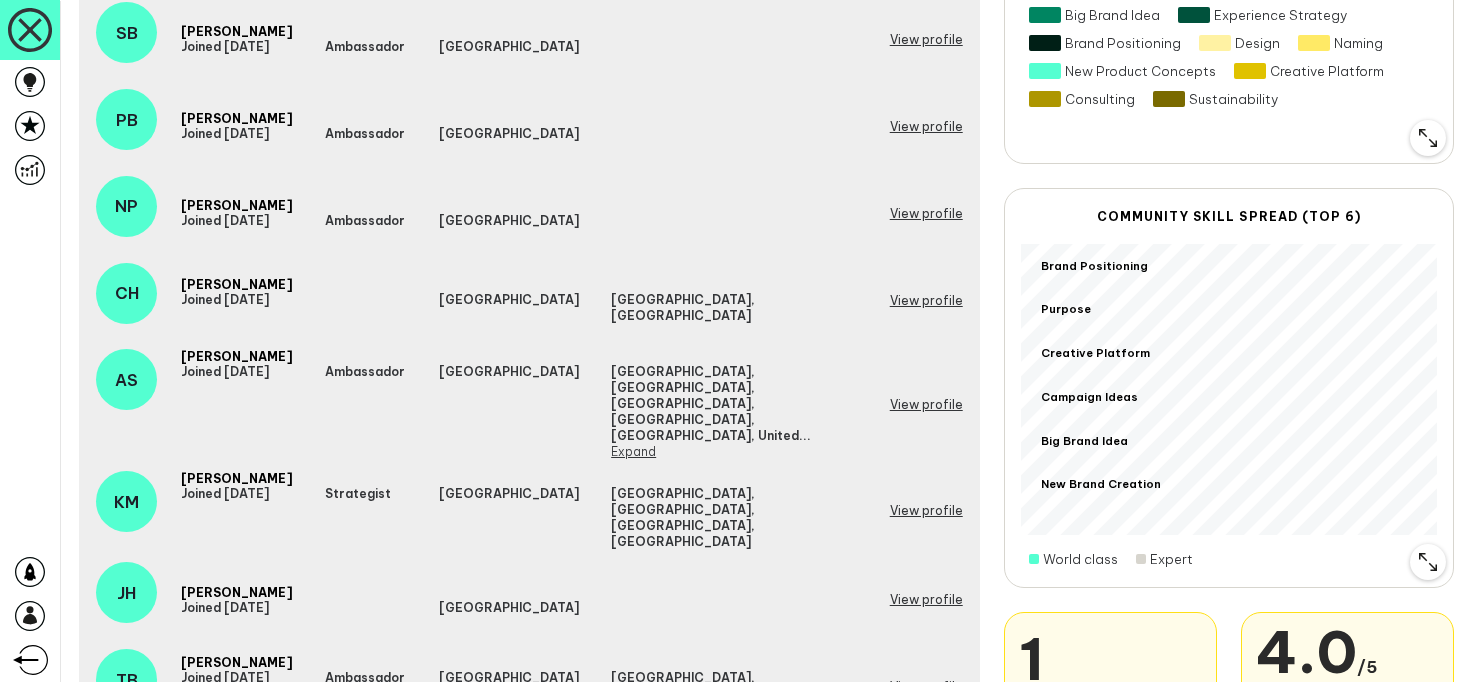 click at bounding box center [1428, 562] 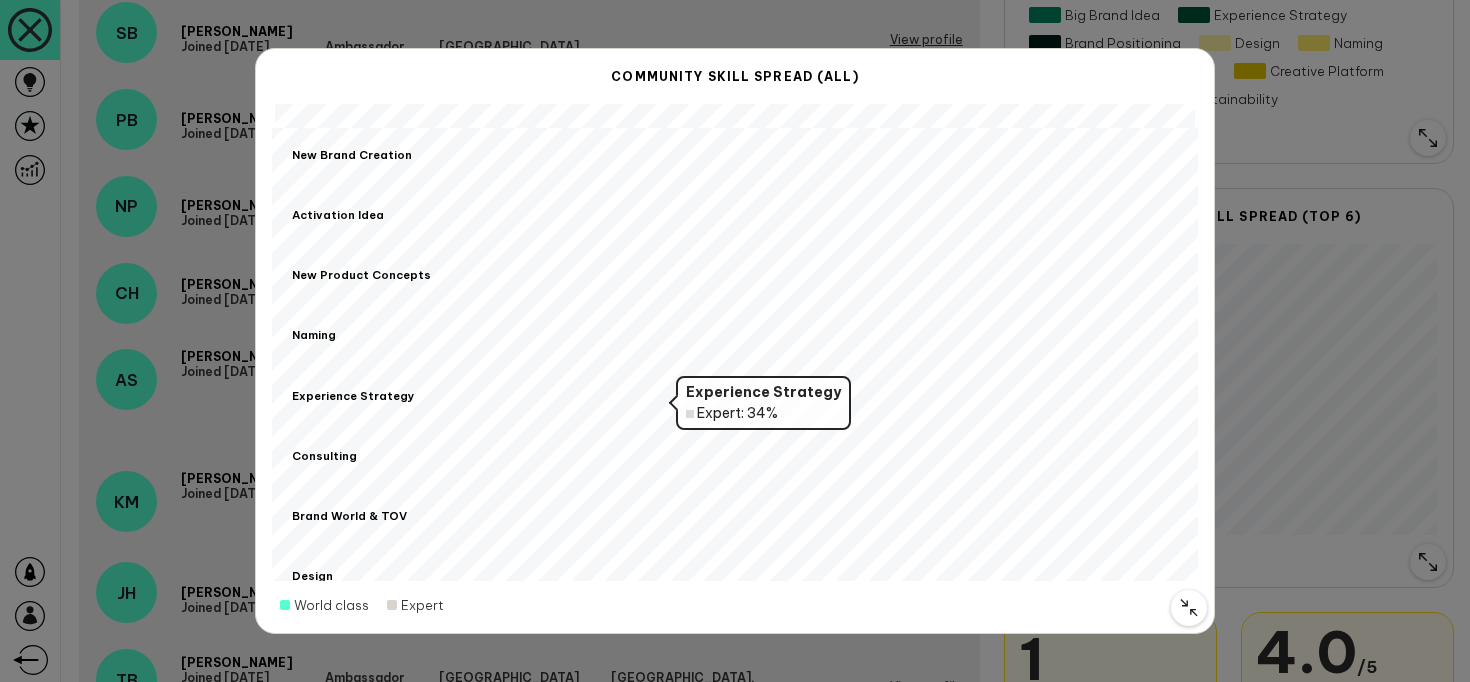 scroll, scrollTop: 194, scrollLeft: 0, axis: vertical 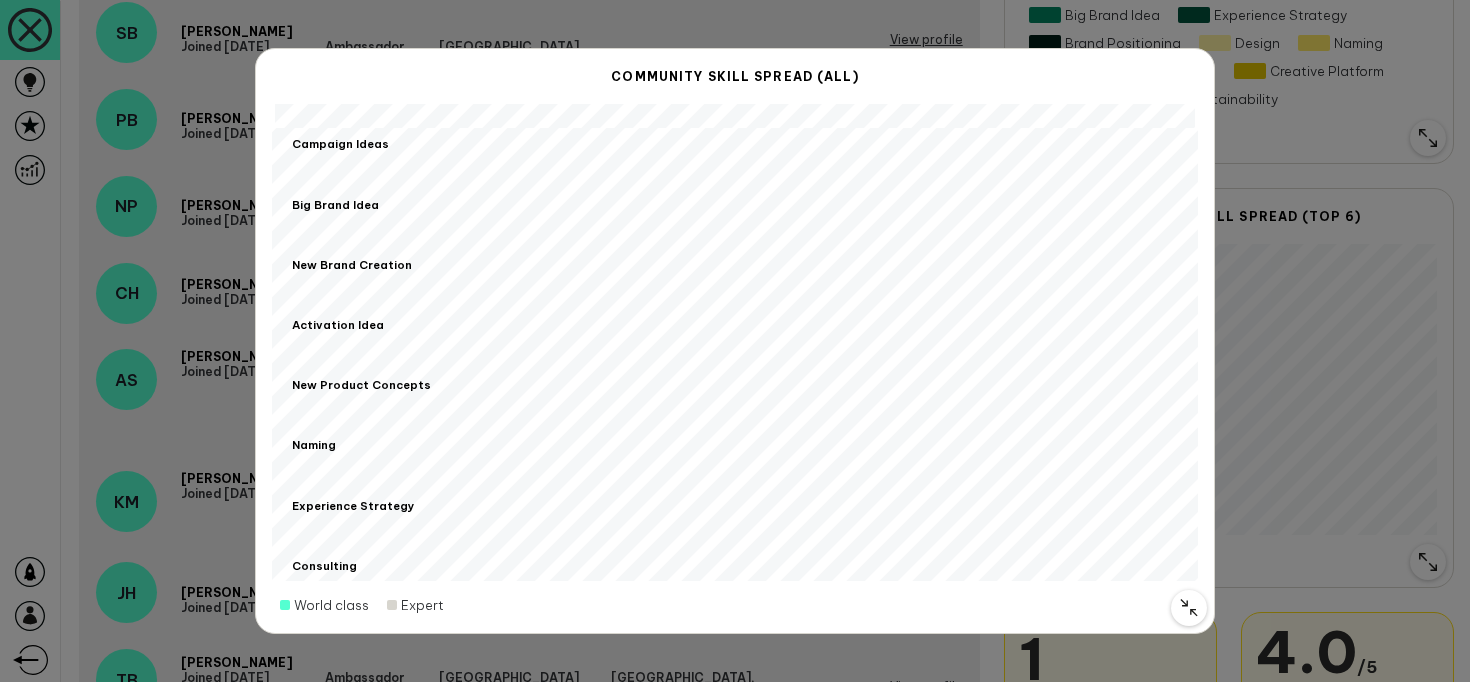 click at bounding box center (1189, 608) 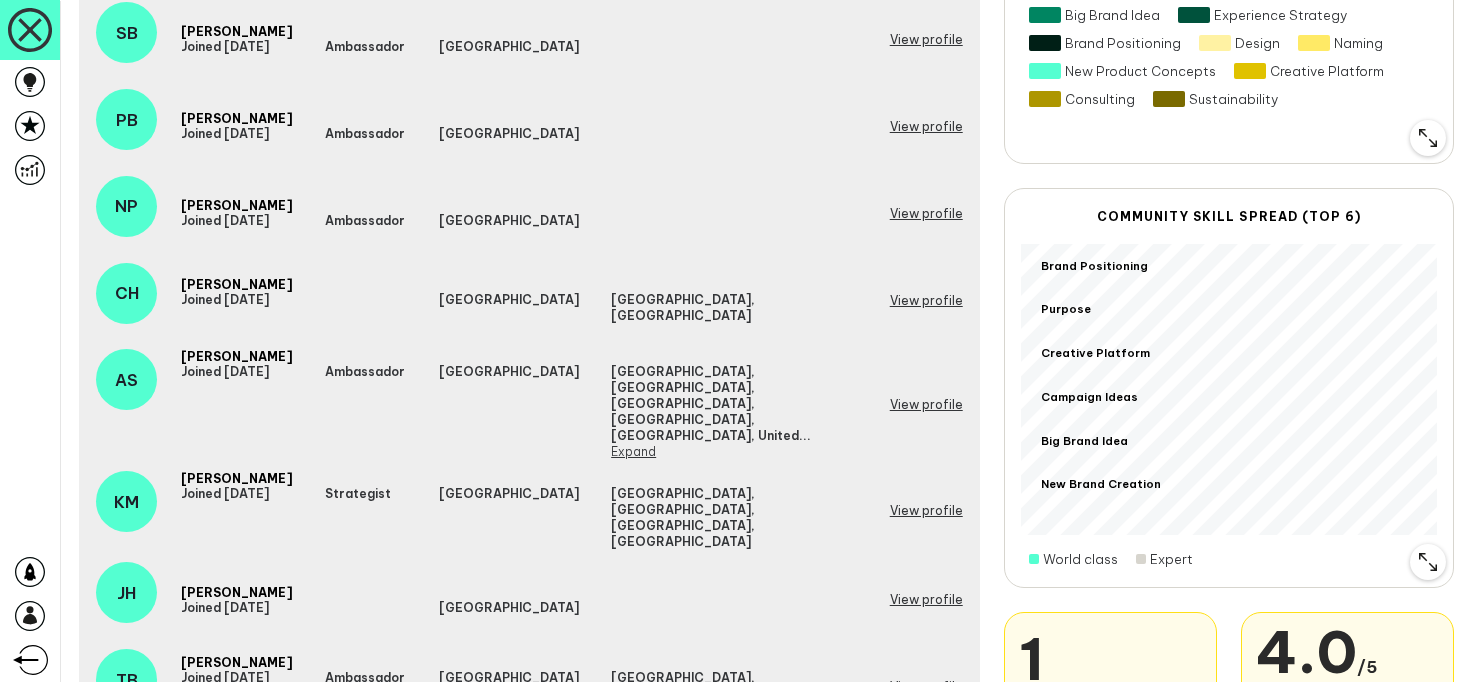scroll, scrollTop: 1667, scrollLeft: 0, axis: vertical 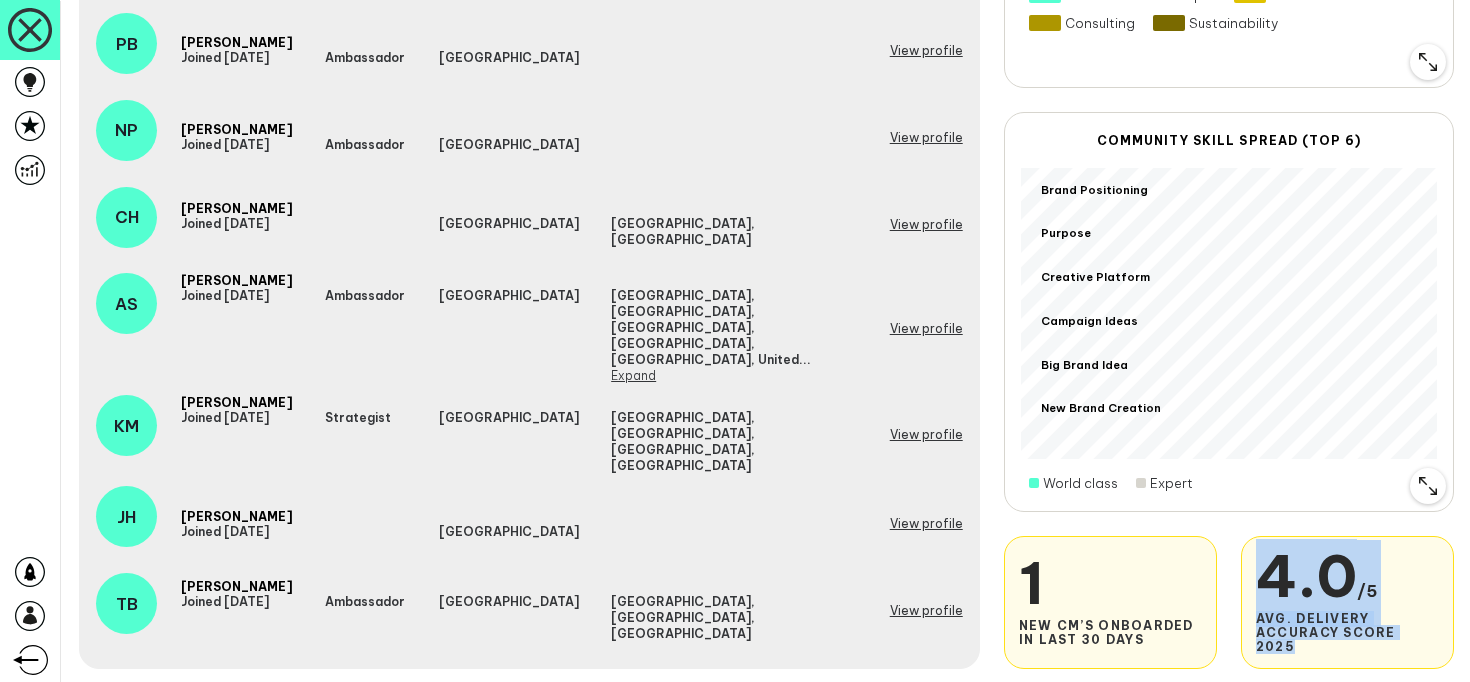 drag, startPoint x: 1257, startPoint y: 566, endPoint x: 1438, endPoint y: 642, distance: 196.30843 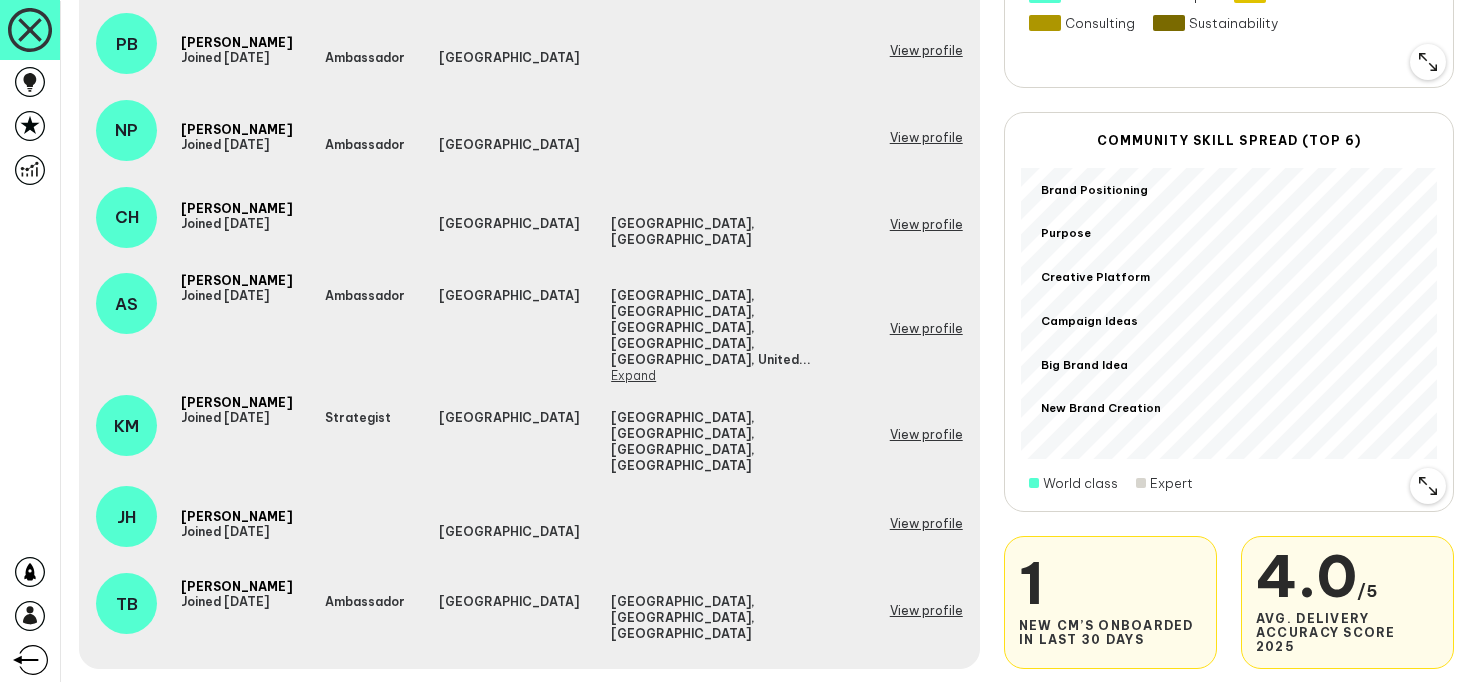 click on "8 Modules completed in the last 90 days 427 Active Community Members Community Utilisation this year 31.2 % Completed a project 31.2% Not accepted a project 68.8% Community Splits Roundtabler 0.4% Strategist 43.3% Writers Room 0.6% Trainer 0.8% Cultural Sense Checker 0.2% Consultant 1.4% Activation 0.6% Ambassador 2.9% CX/EX 1.6% Innovation 4.7% PD 9.1% Designer 3.3% Experience Planner 4.9% ESG 2.7% Creative 22.7% DEI 1% Gender Ethnicity Thinker type Project split over time Activation Idea Campaign Ideas Purpose New Brand Creation Big Brand Idea Experience Strategy Brand Positioning Design Naming New Product Concepts Creative Platform Consulting Sustainability Community skill spread (Top 6) Campaign Ideas Expert: 71% Brand Positioning Purpose Creative Platform Campaign Ideas Big Brand Idea New Brand Creation World class Expert 1 New Cm’s onboarded in last 30 days 4.0 / 5 Avg. Delivery accuracy score 2025" at bounding box center [1229, -441] 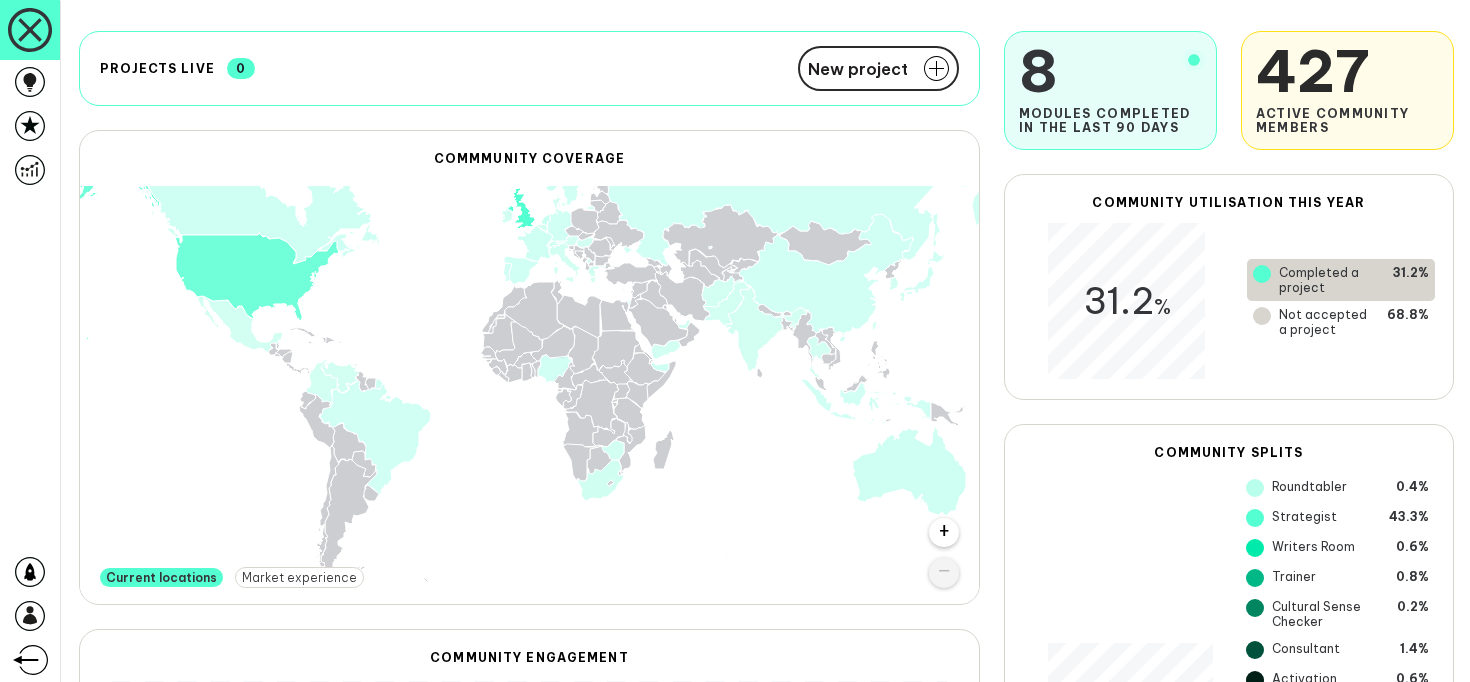 scroll, scrollTop: 90, scrollLeft: 0, axis: vertical 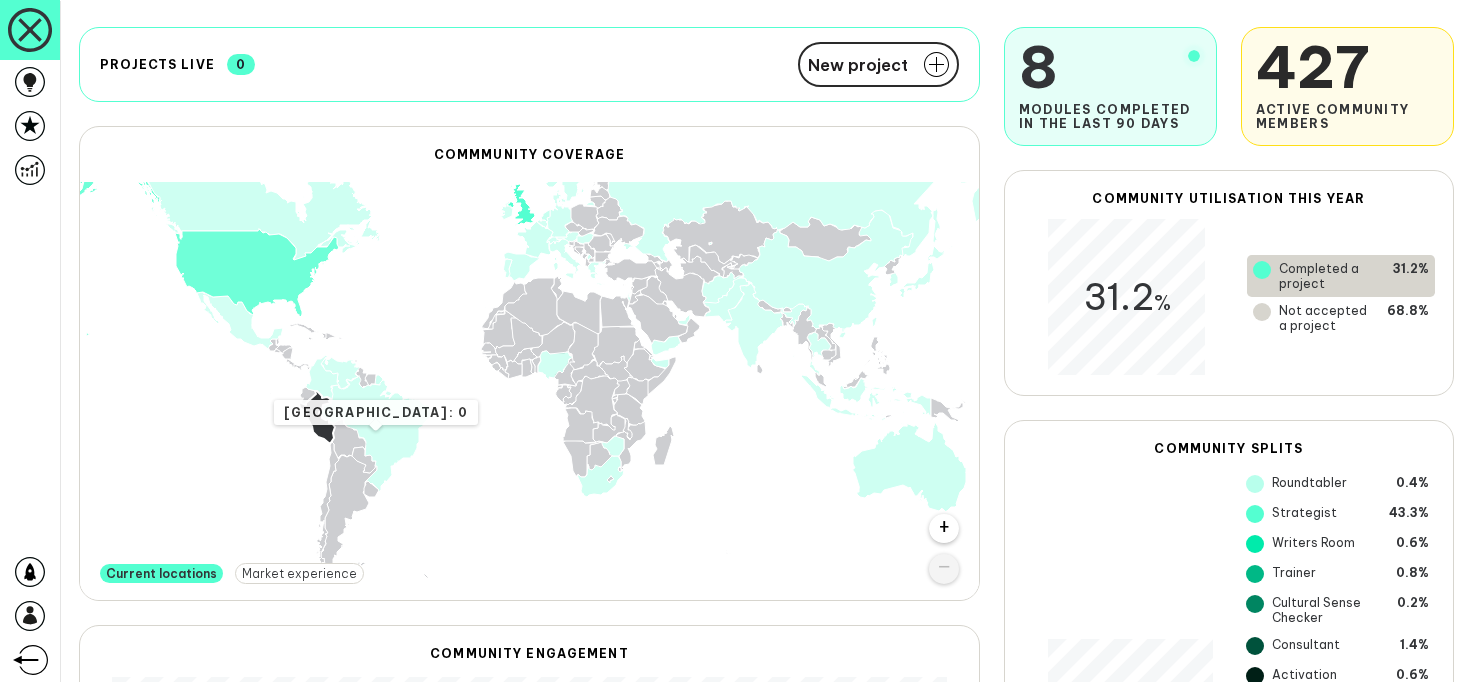 click 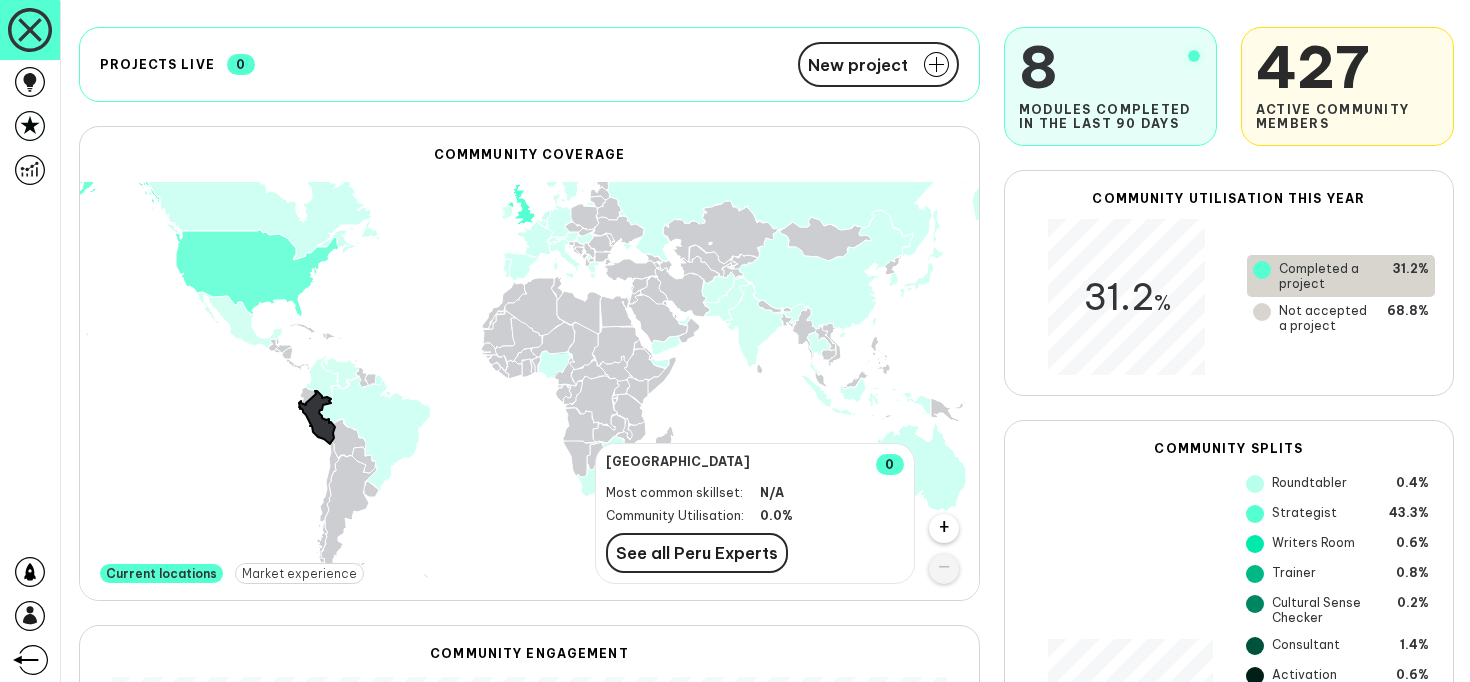 click on "Market experience" at bounding box center [299, 573] 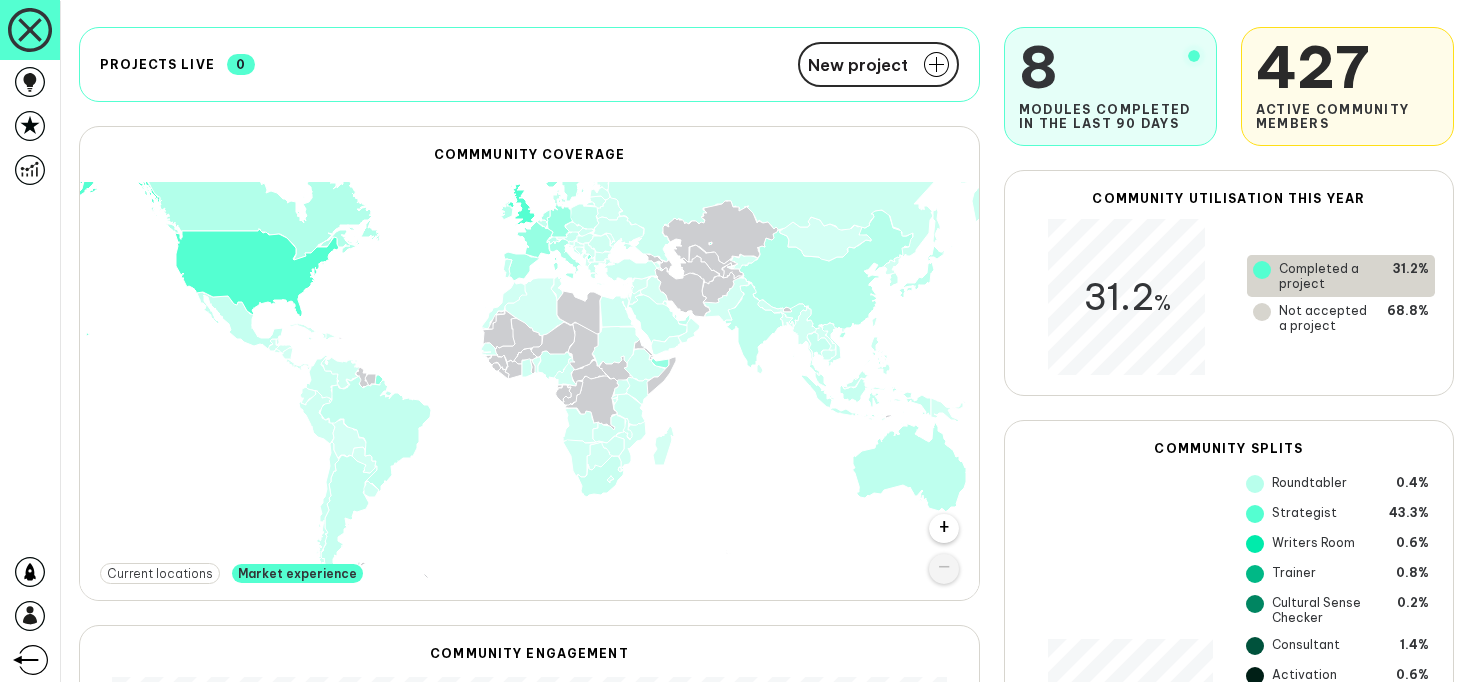 click on "+ −" at bounding box center [529, 391] 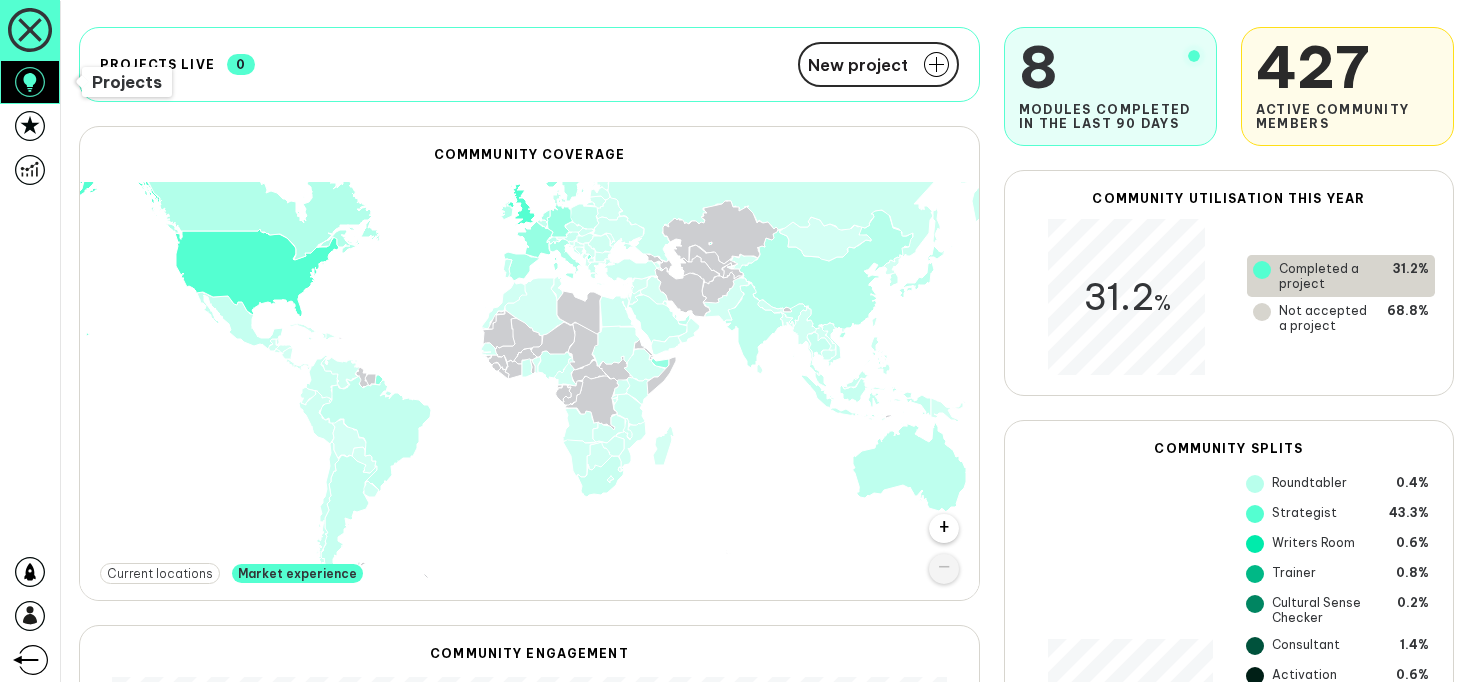 click 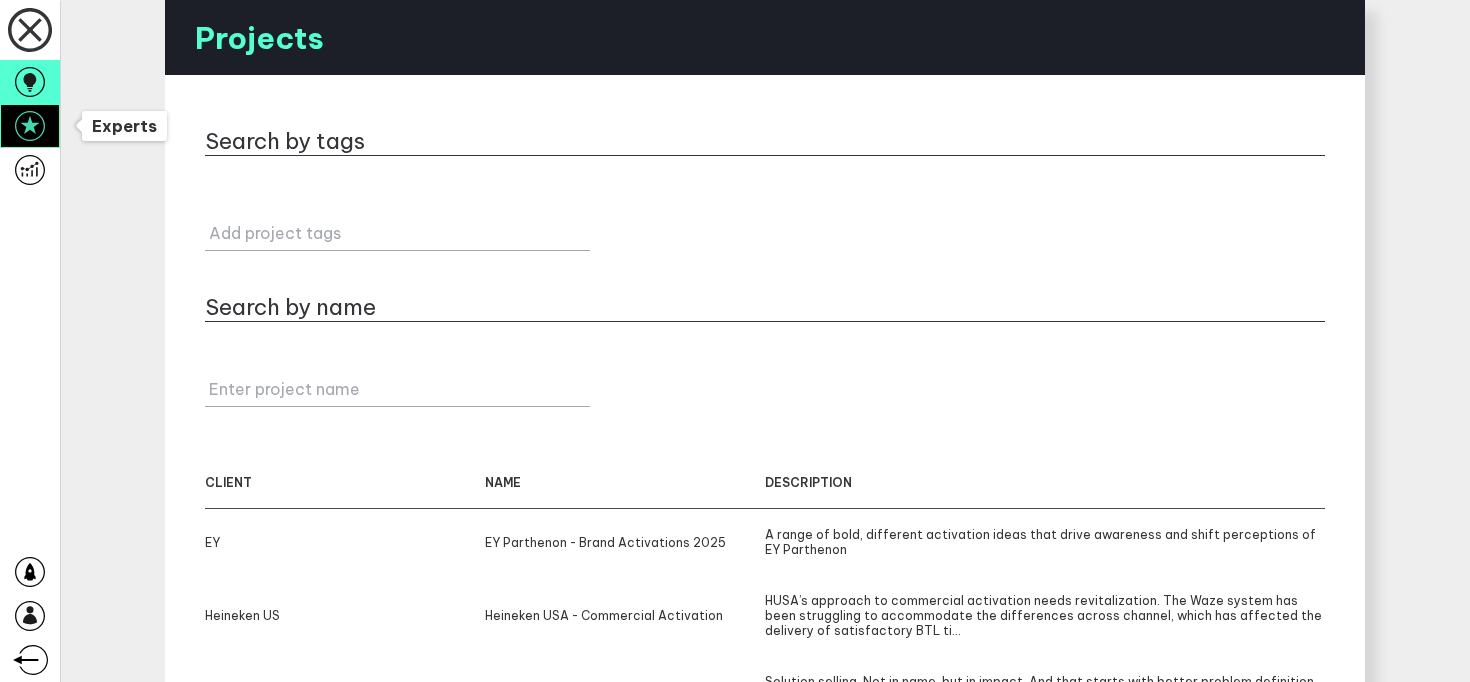 click 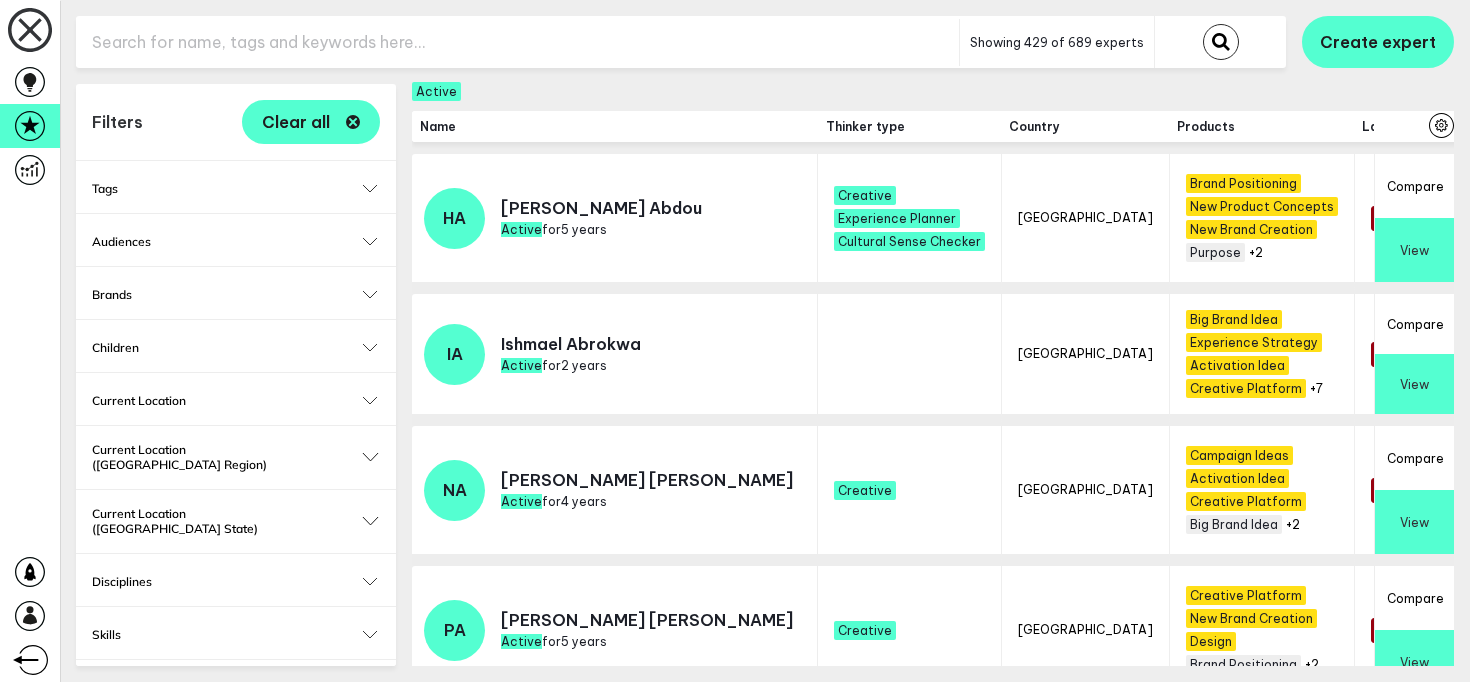 click on "Current Location" at bounding box center [236, 400] 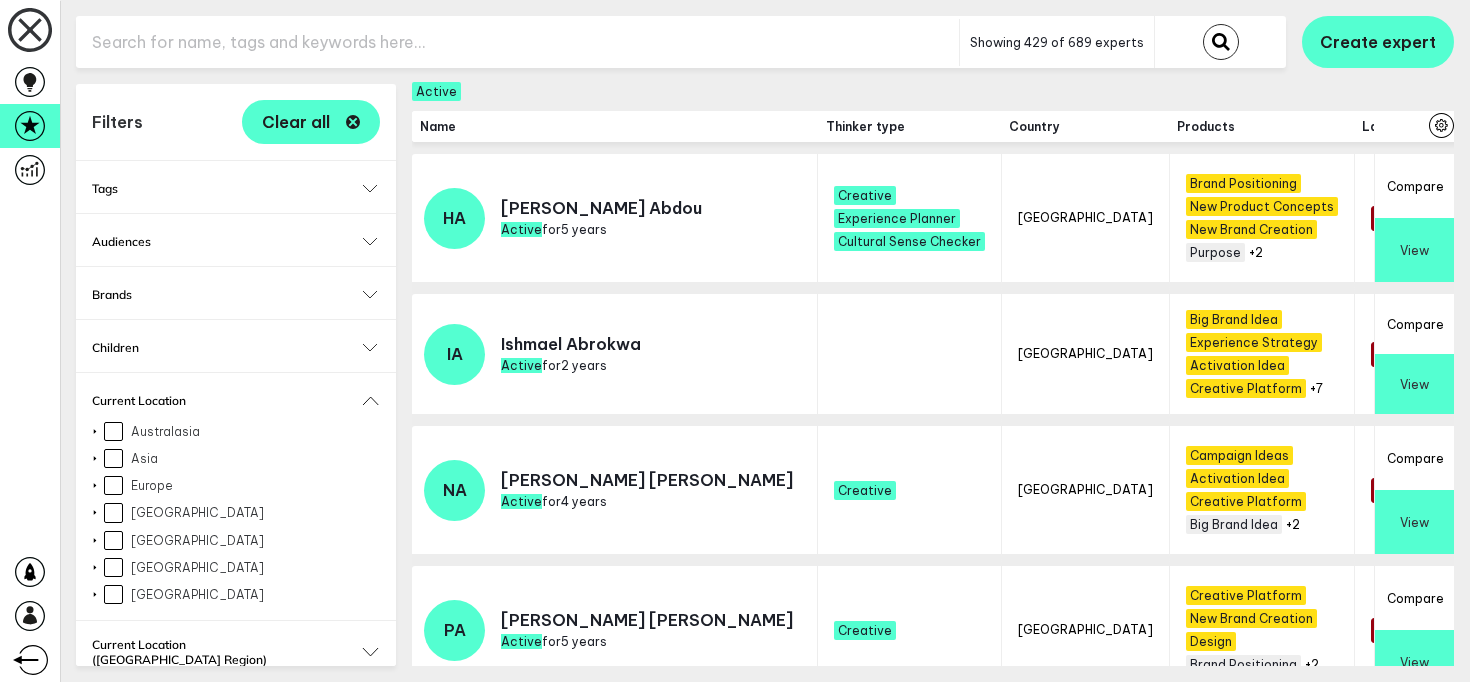 click on "[GEOGRAPHIC_DATA]" at bounding box center [113, 540] 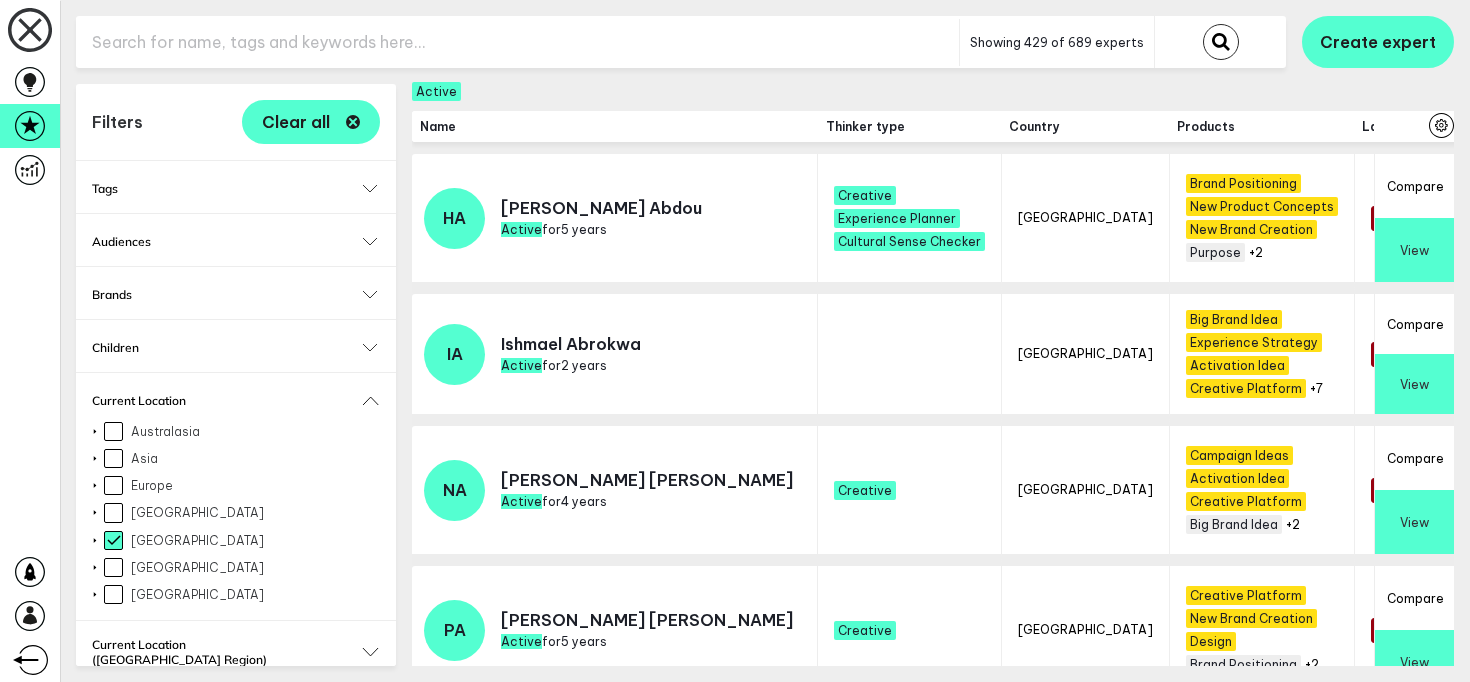 checkbox on "true" 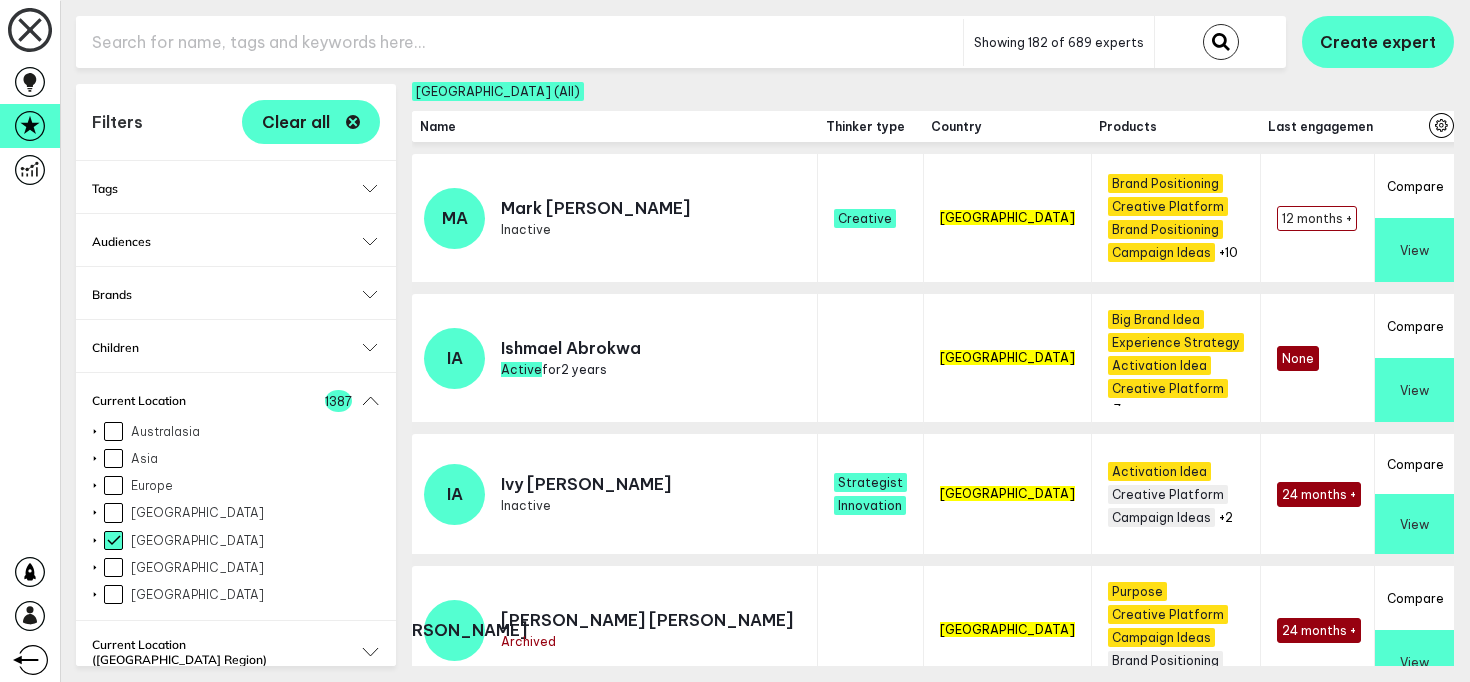 click on "Europe" at bounding box center (113, 485) 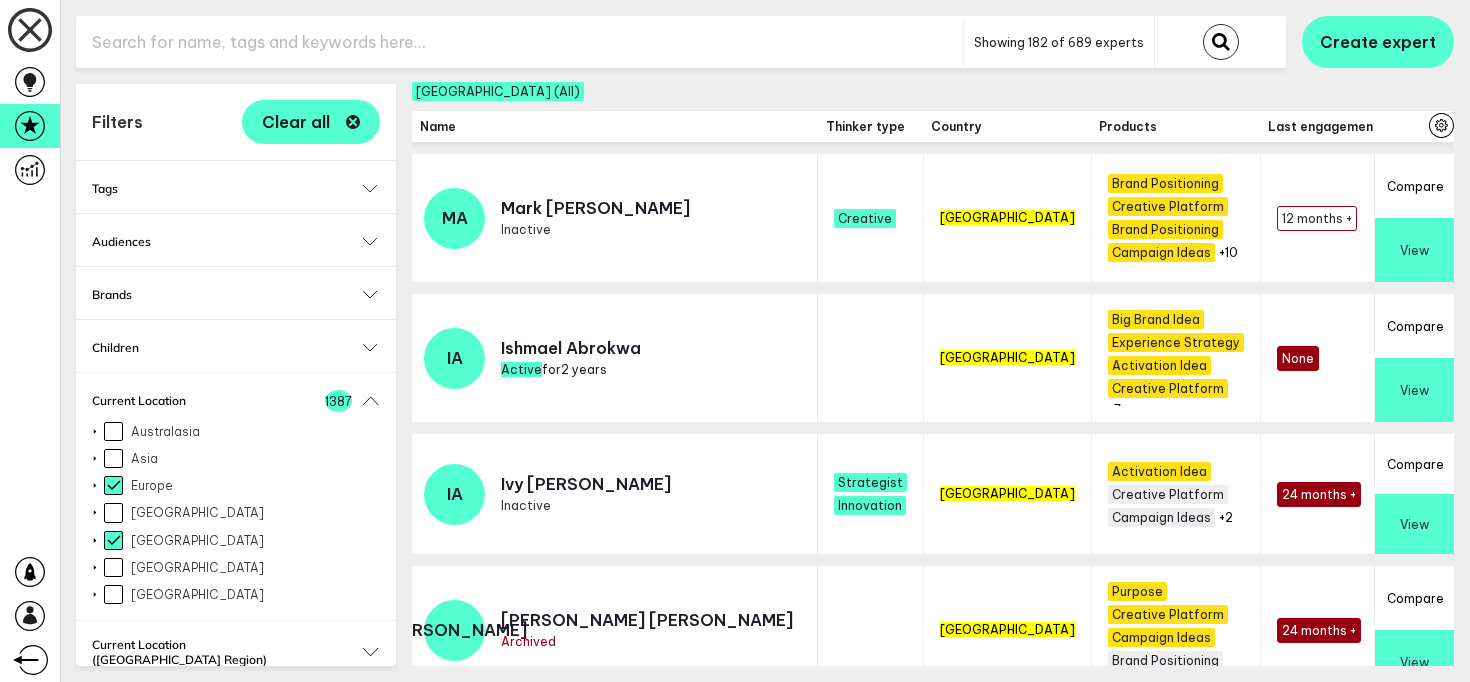 checkbox on "true" 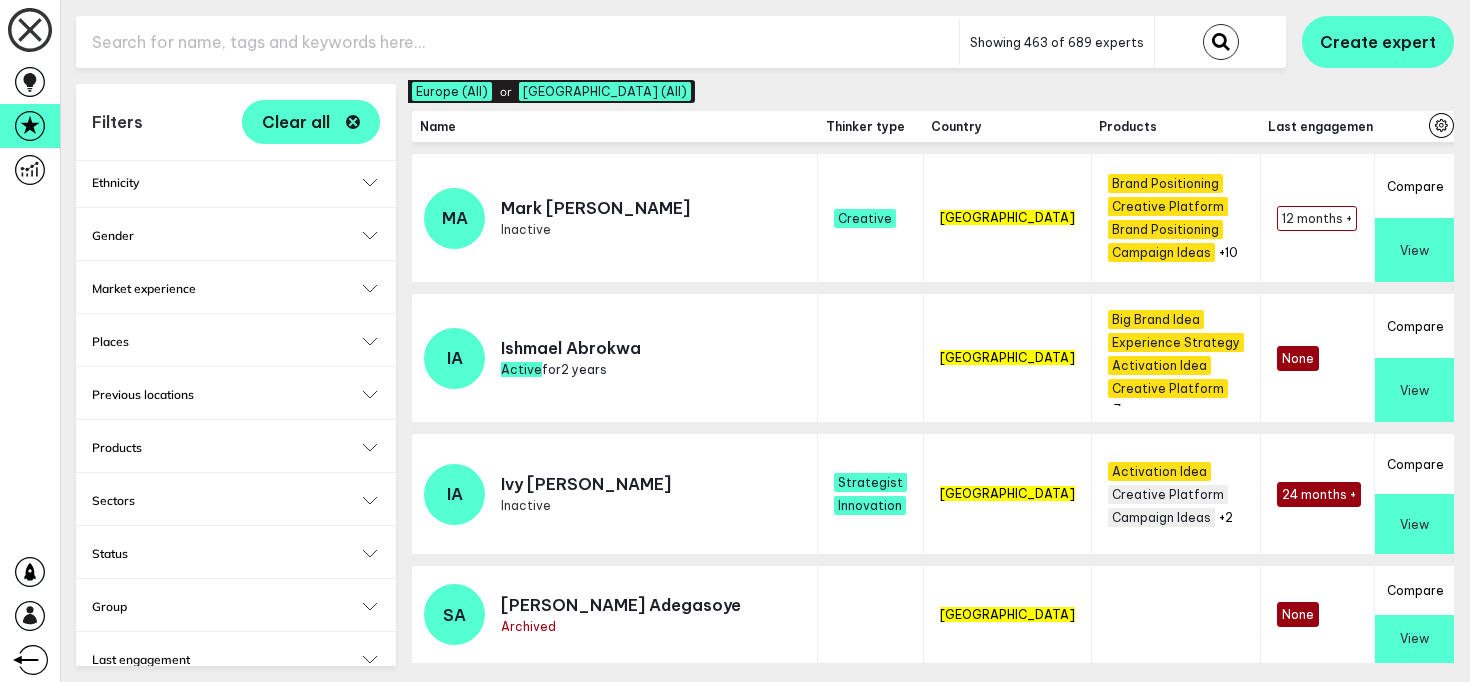 scroll, scrollTop: 726, scrollLeft: 0, axis: vertical 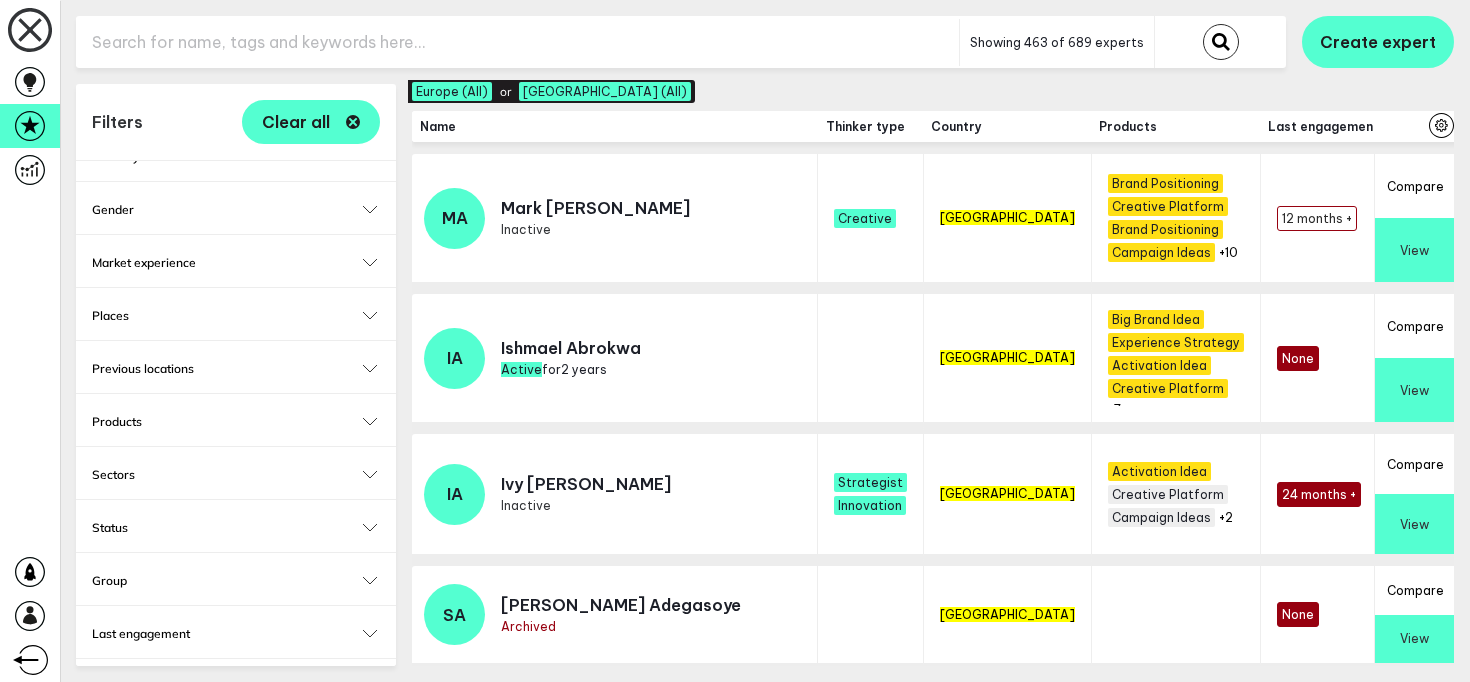 click on "Group" at bounding box center (236, 580) 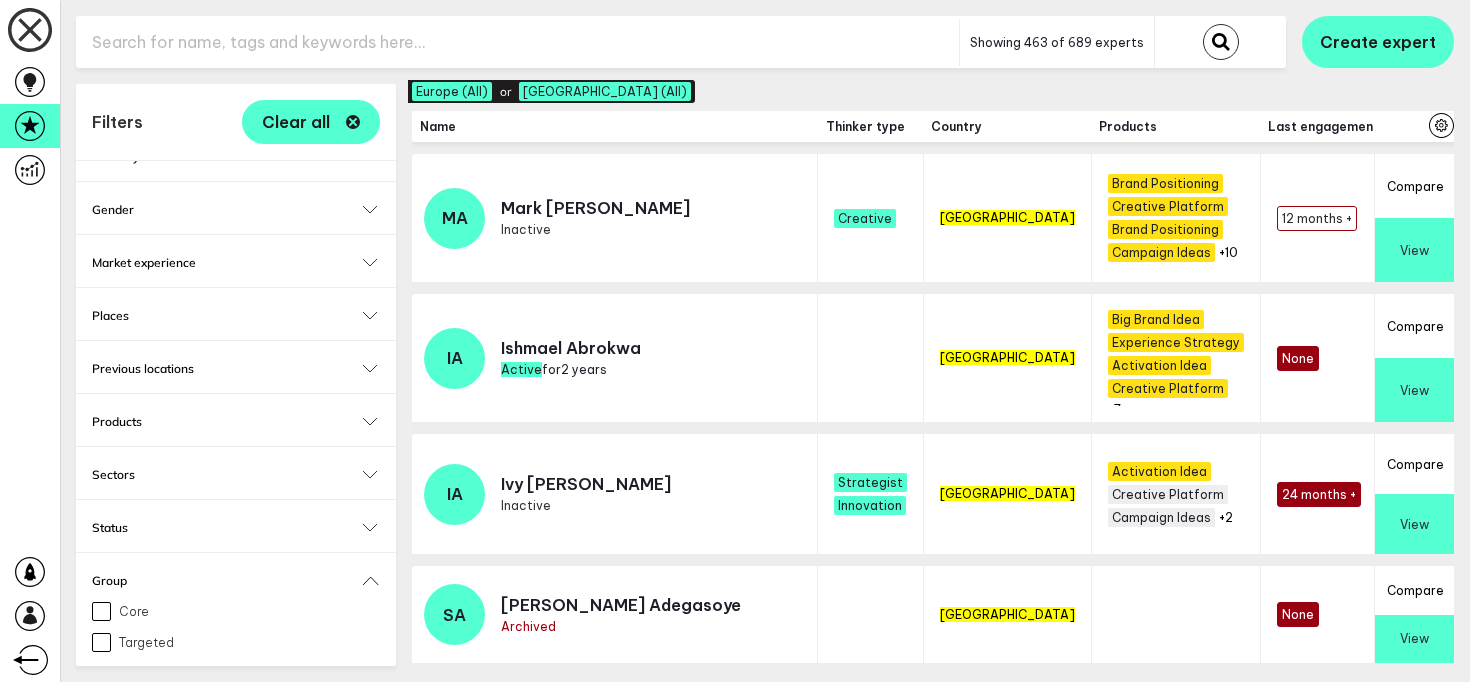 click on "Status Active Archived Inactive" at bounding box center [236, 526] 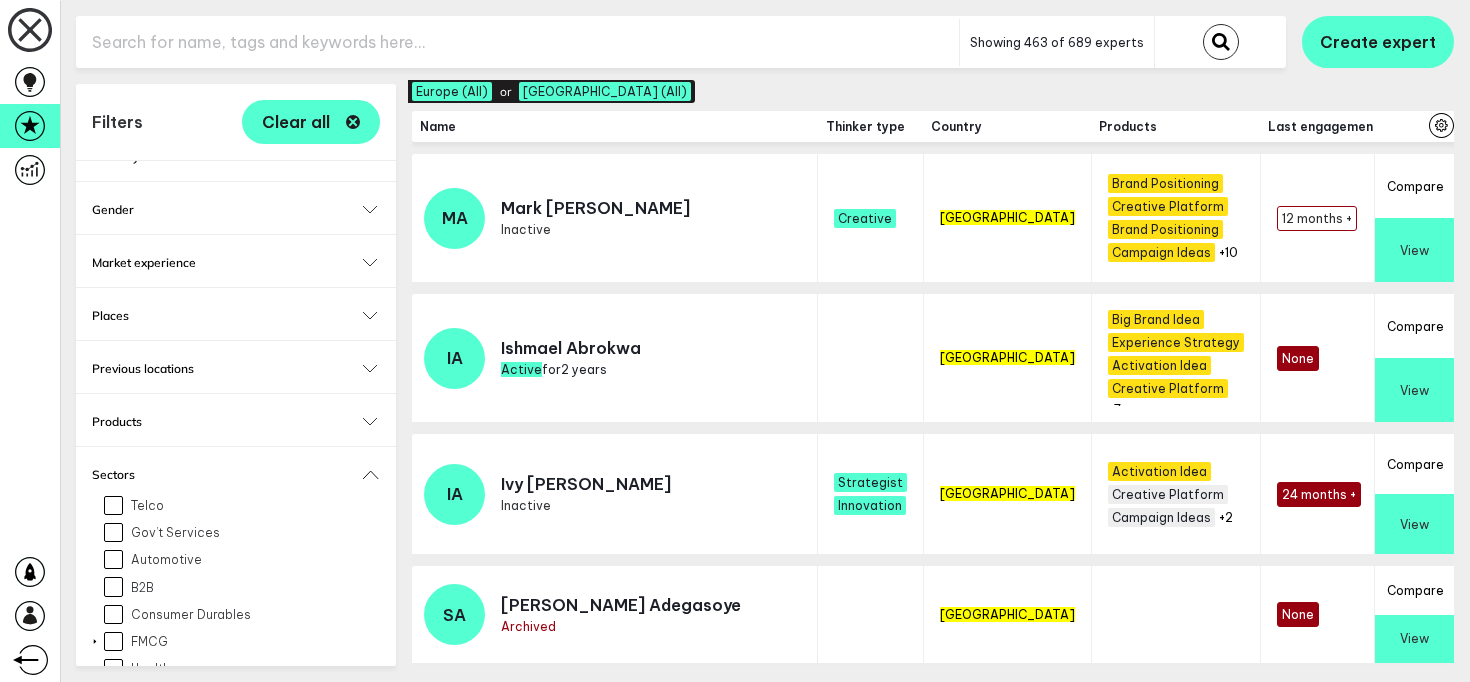 click on "Sectors Telco Gov’t Services Automotive B2B Consumer Durables Expand FMCG Expand Healthcare Expand Leisure & Travel Expand Media & Entertainment Charity Expand Retail Expand Sport Utilities Expand Financial Services Startups Expand Luxury Expand Tech" at bounding box center [236, 706] 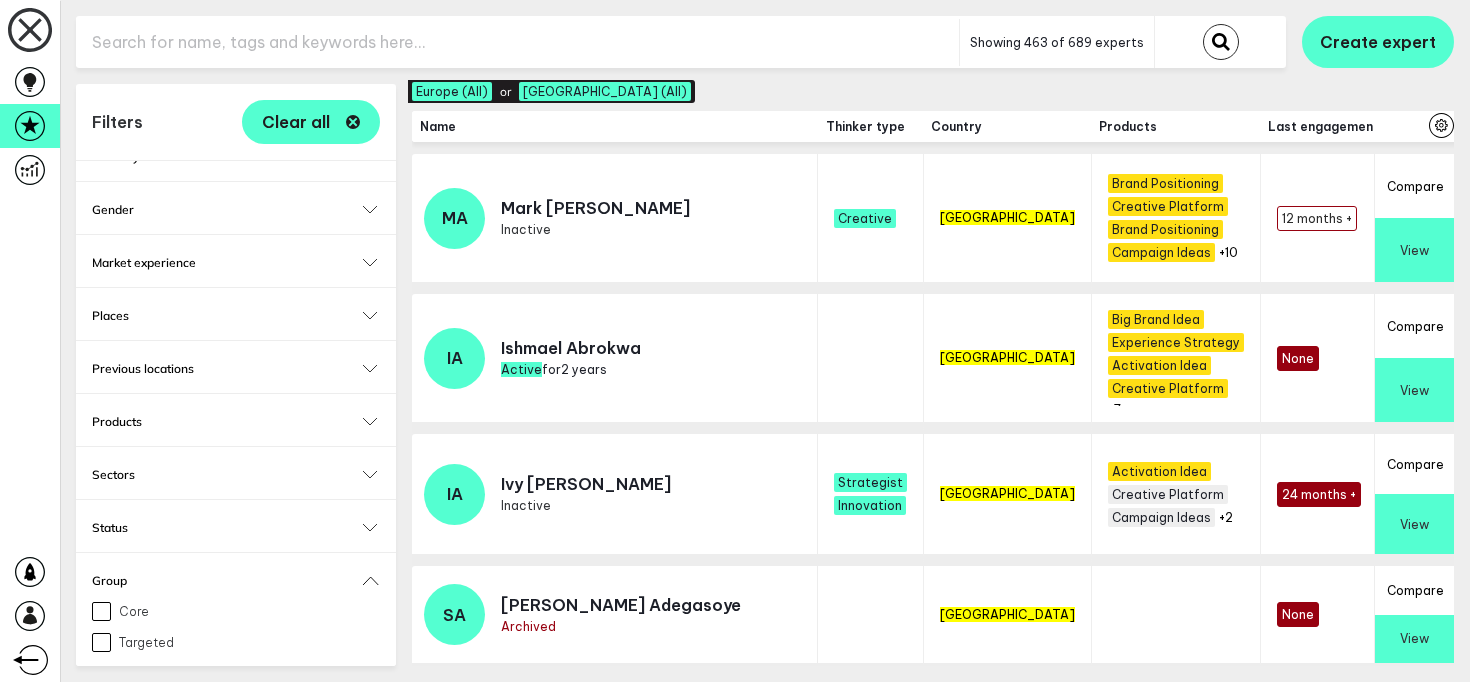 click on "Status Active Archived Inactive" at bounding box center (236, 526) 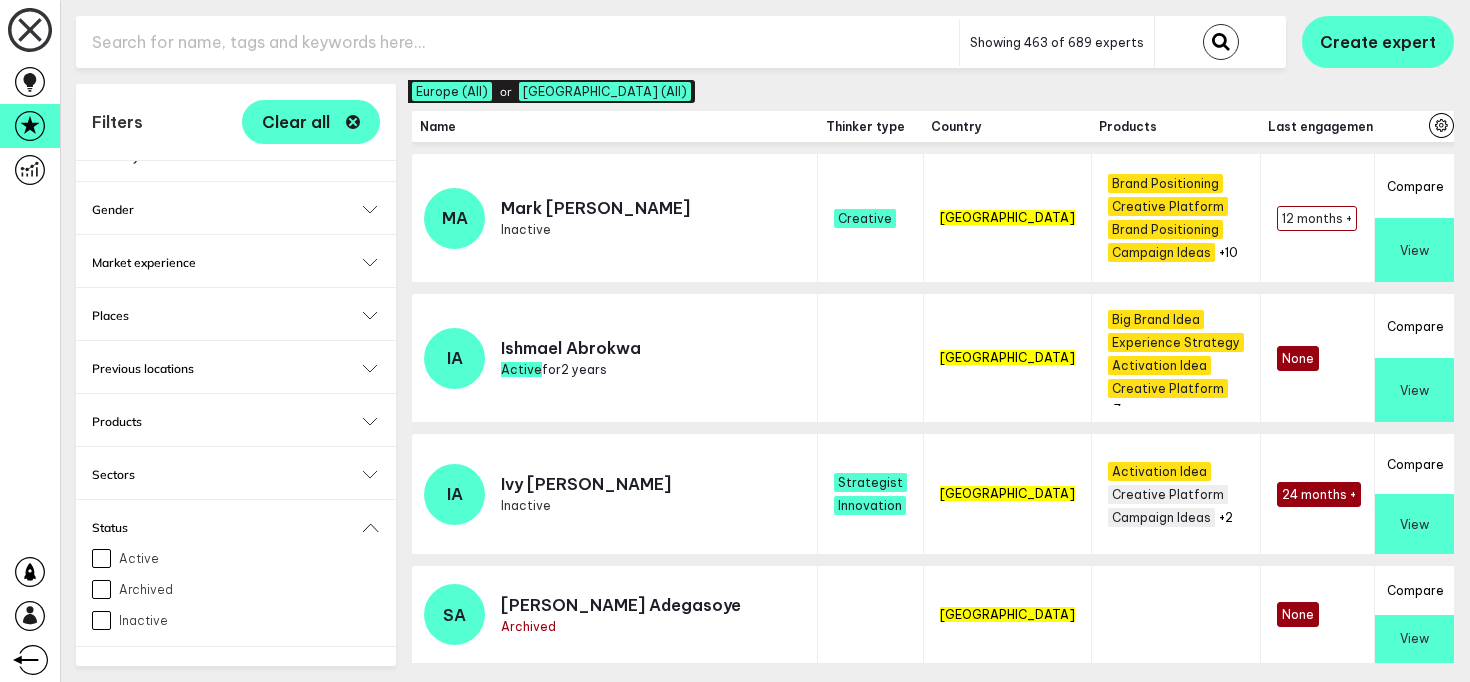 click on "Active" at bounding box center (101, 558) 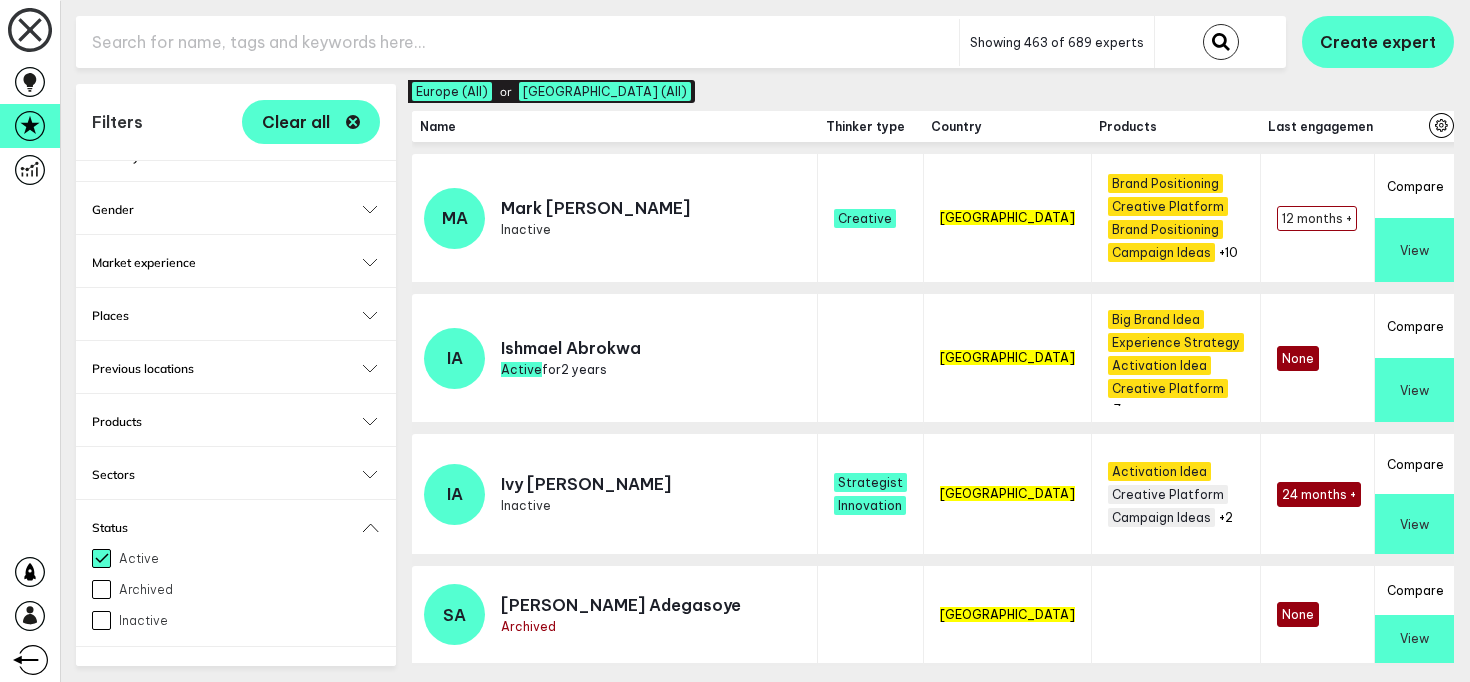 checkbox on "true" 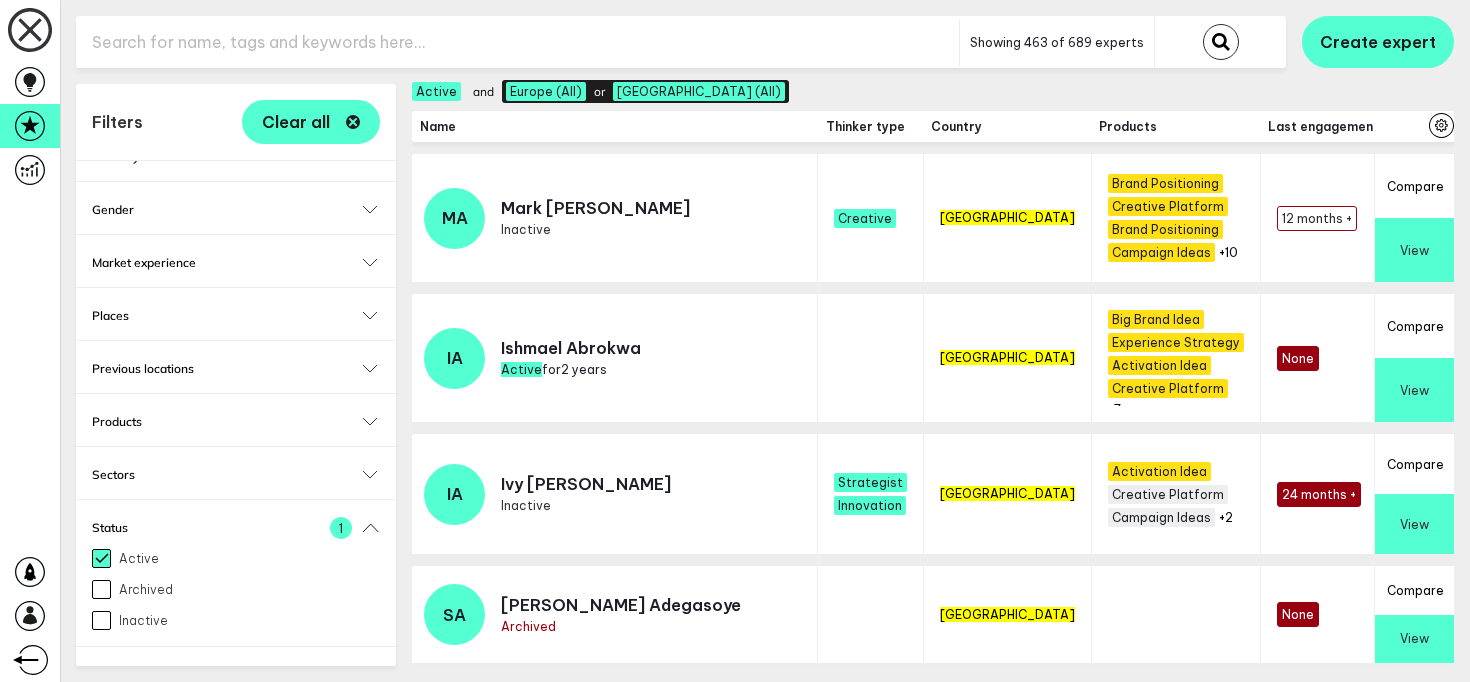 click on "Status 1" at bounding box center (236, 527) 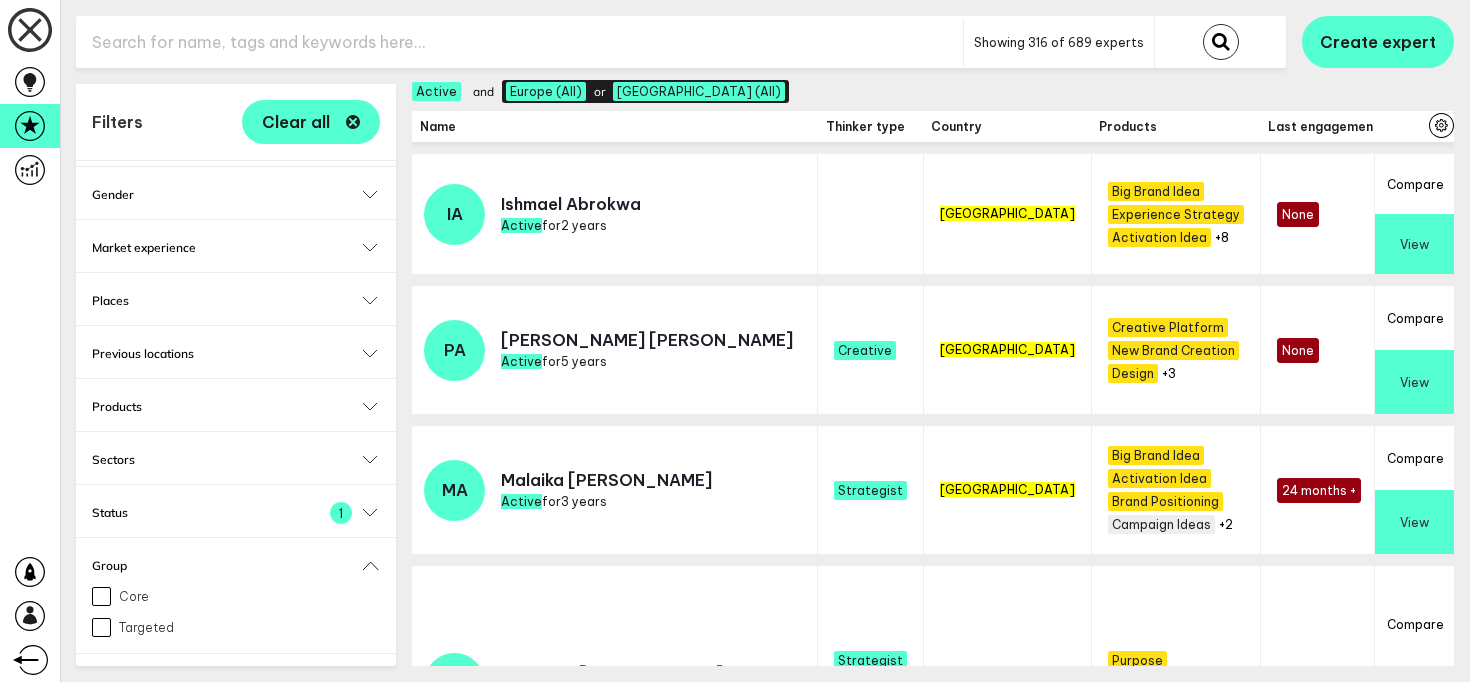 scroll, scrollTop: 731, scrollLeft: 0, axis: vertical 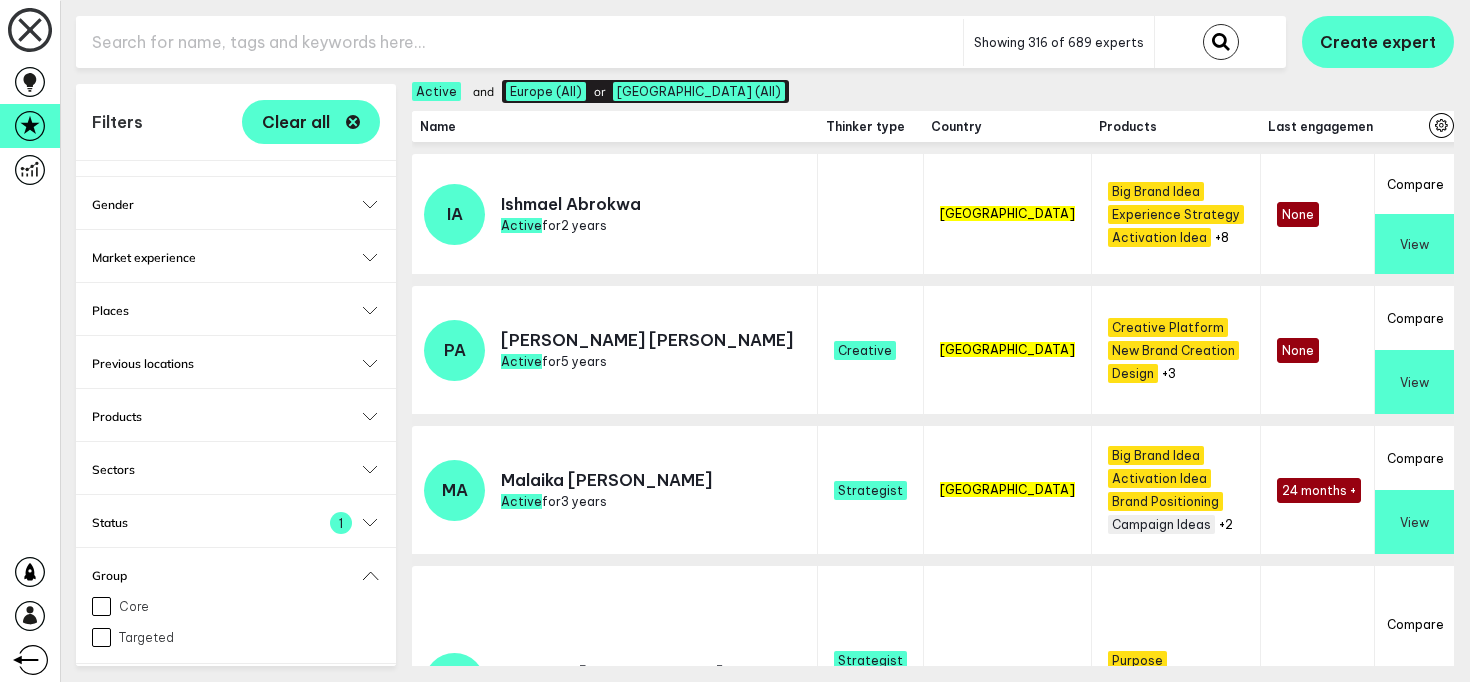 click on "Products" at bounding box center [236, 416] 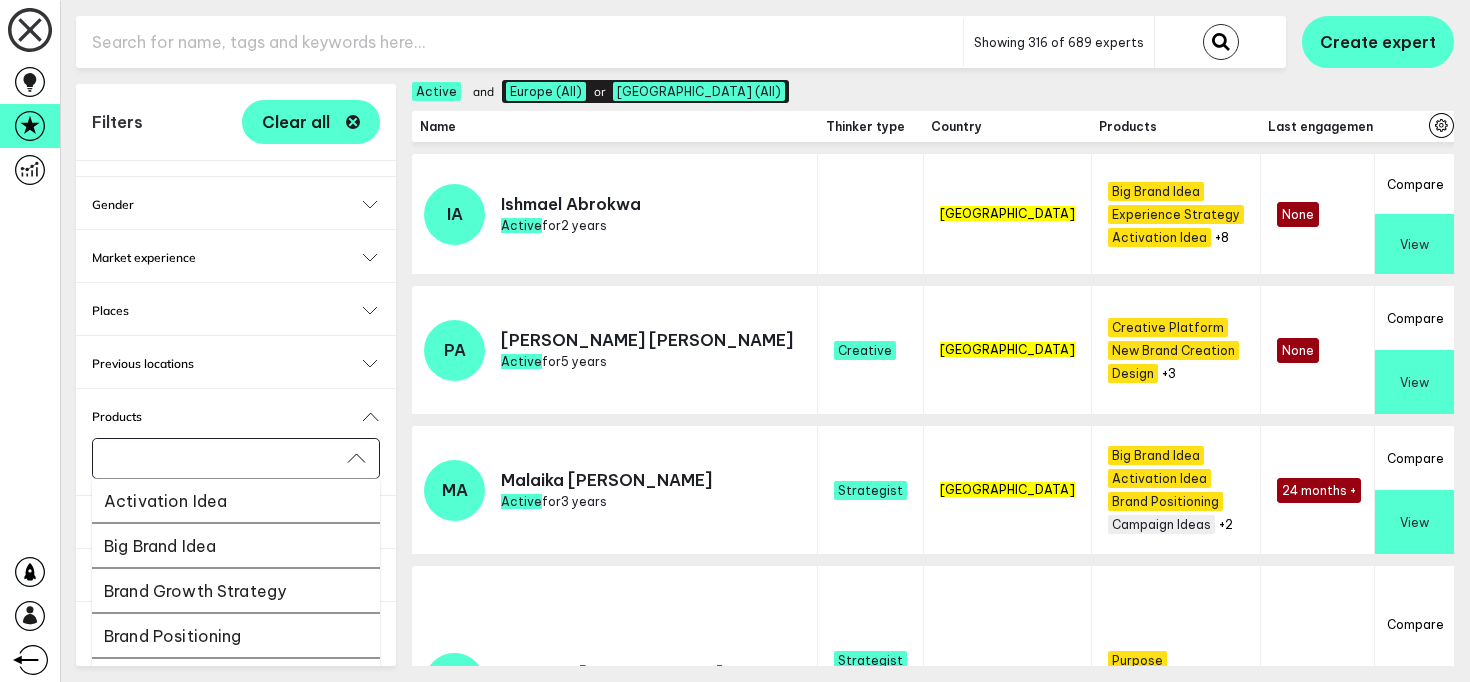 click on "Select..." at bounding box center [223, 458] 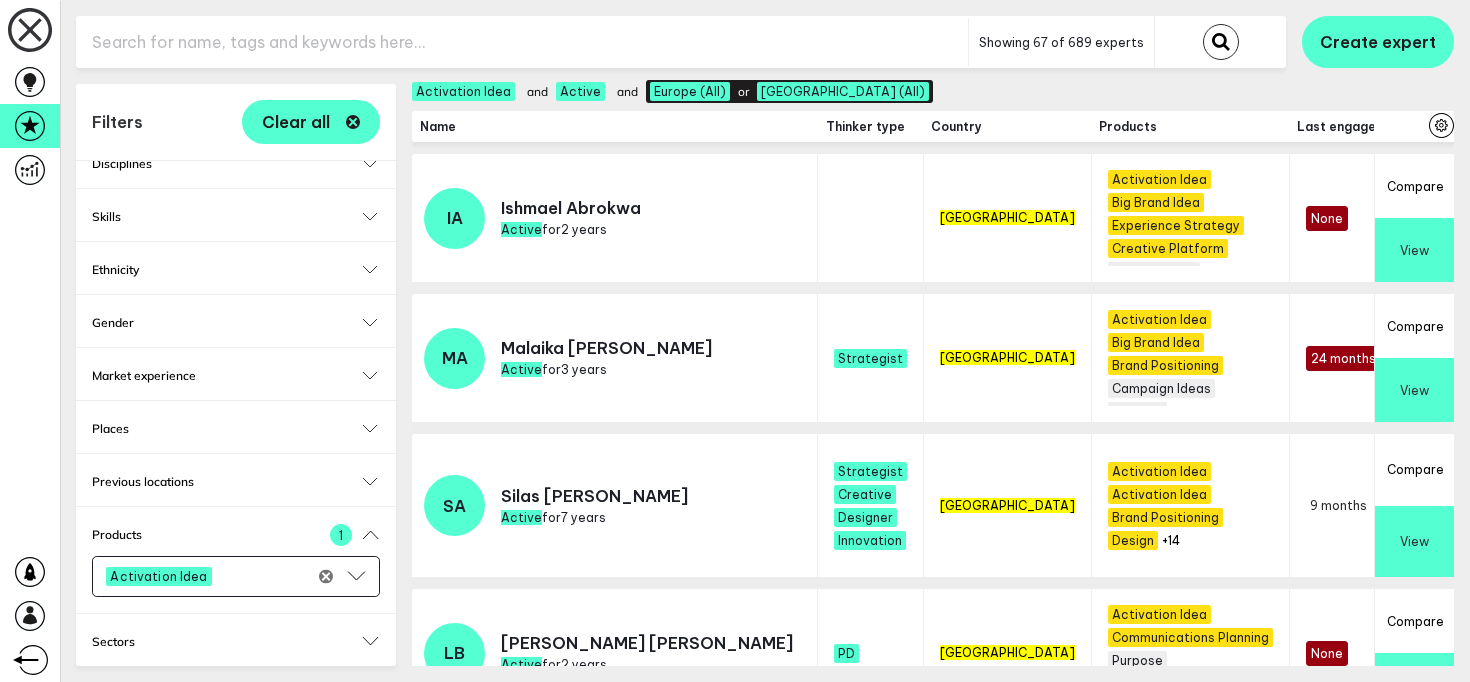 scroll, scrollTop: 759, scrollLeft: 0, axis: vertical 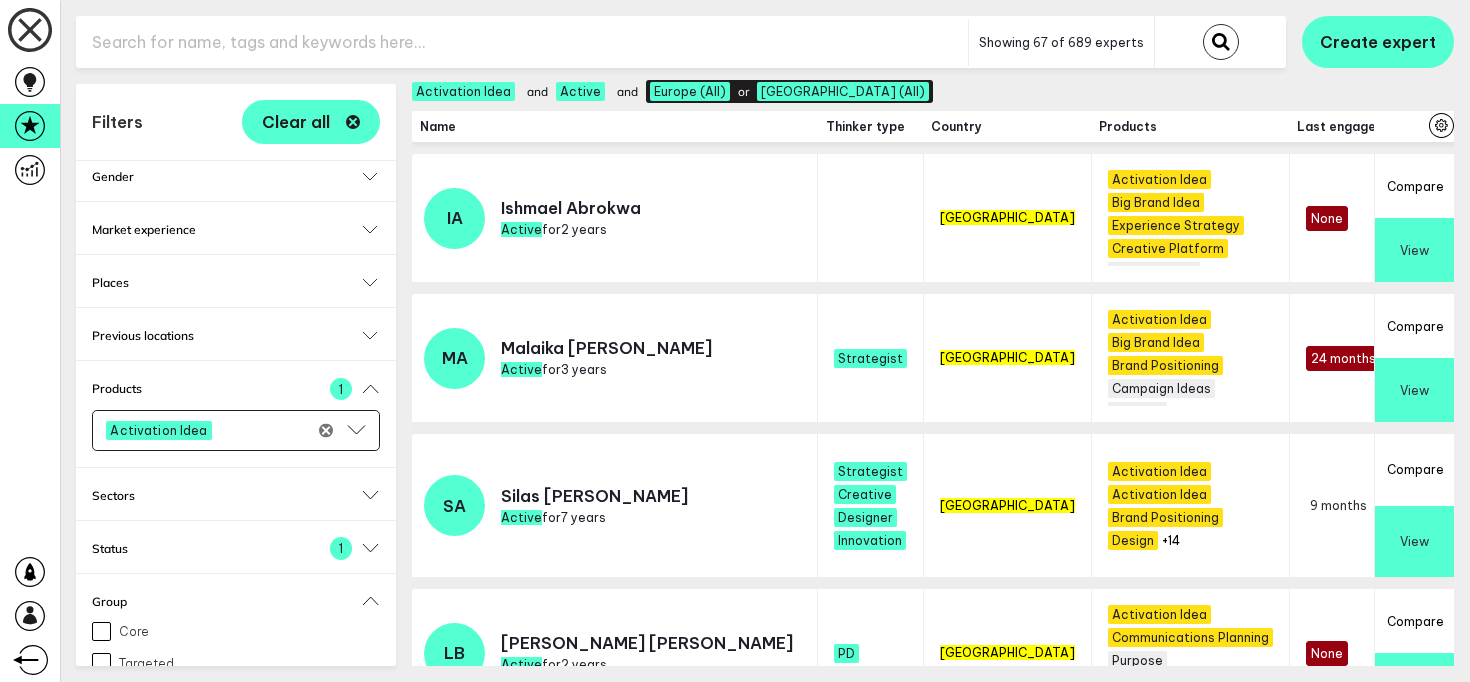 click on "Sectors" at bounding box center (236, 495) 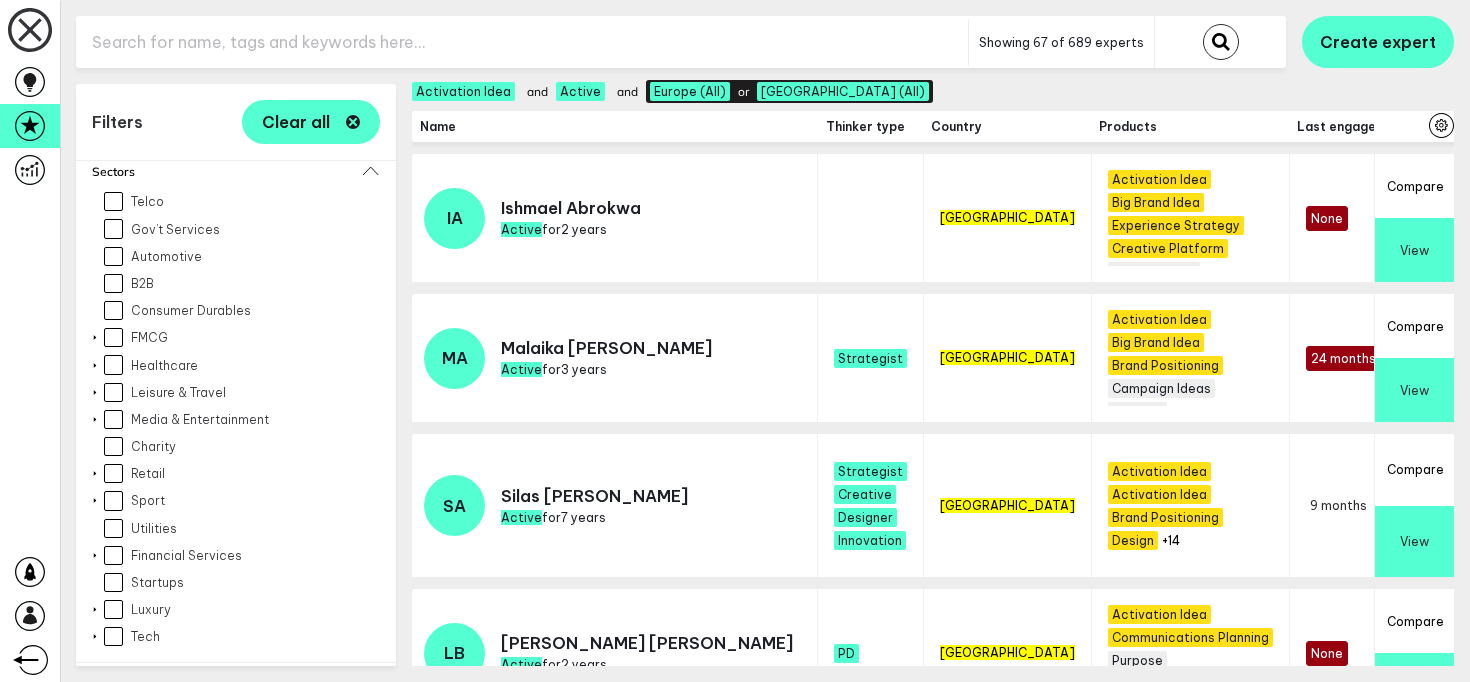 scroll, scrollTop: 1085, scrollLeft: 0, axis: vertical 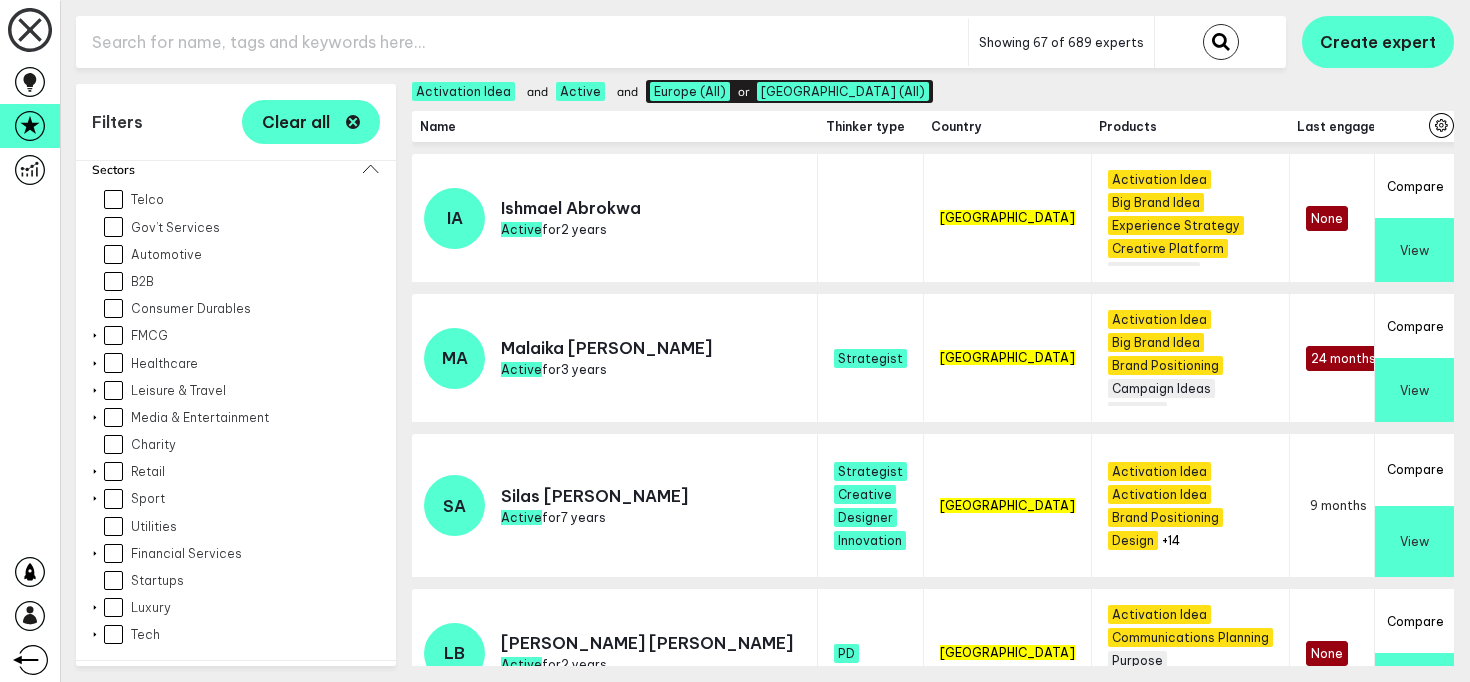 click on "Financial Services" at bounding box center [113, 553] 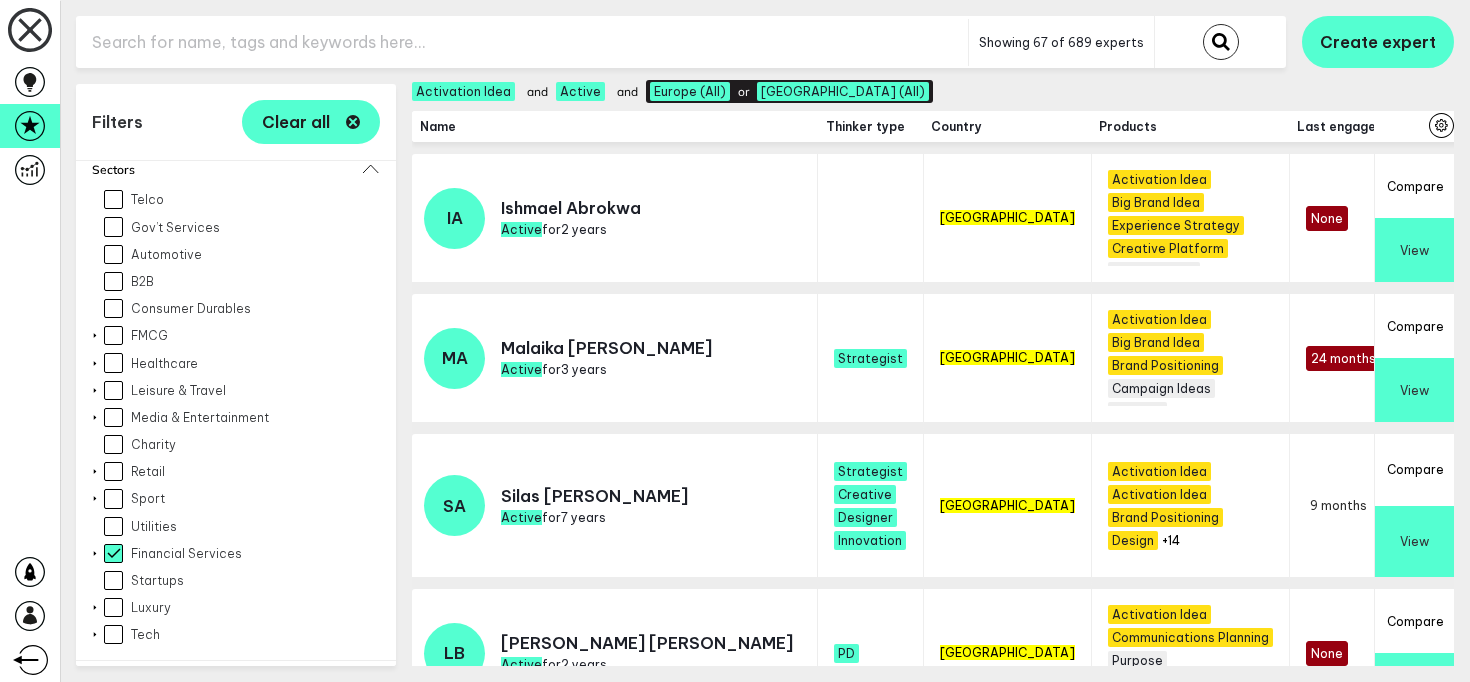 checkbox on "true" 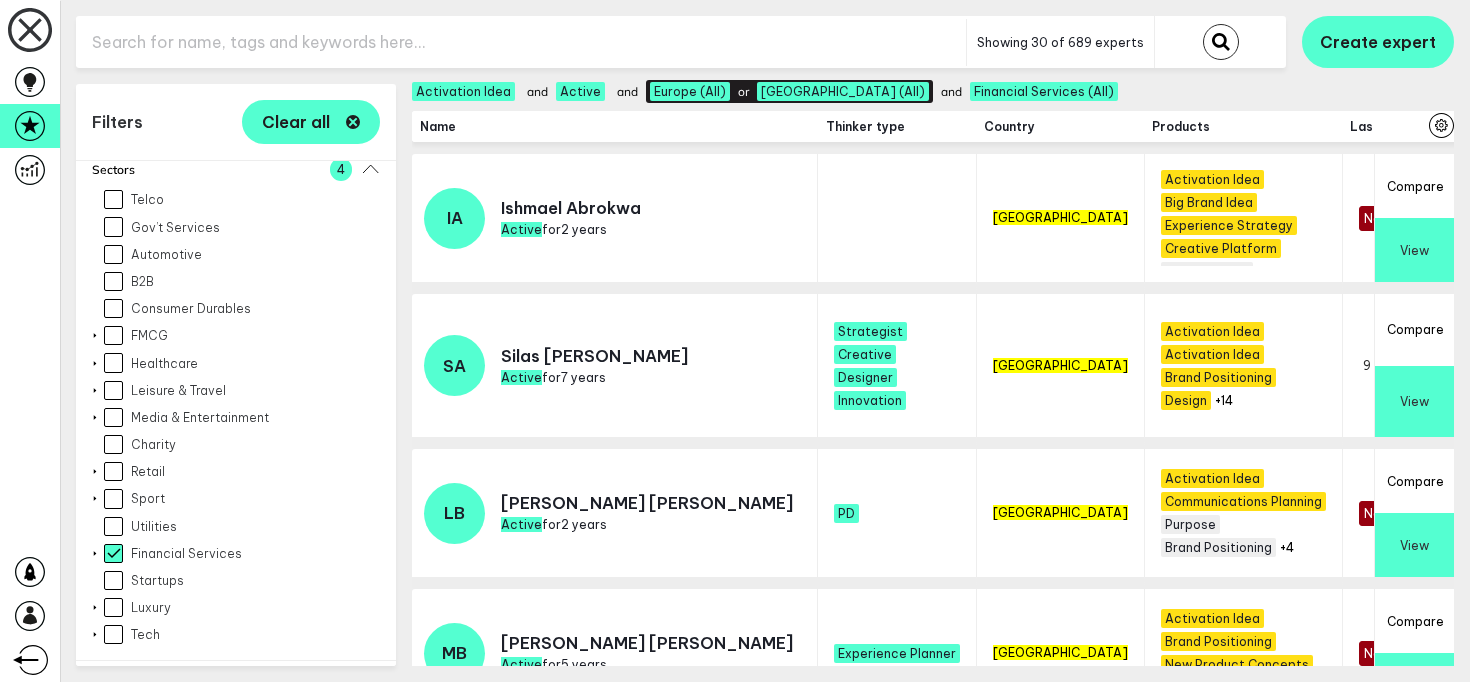 scroll, scrollTop: 1051, scrollLeft: 0, axis: vertical 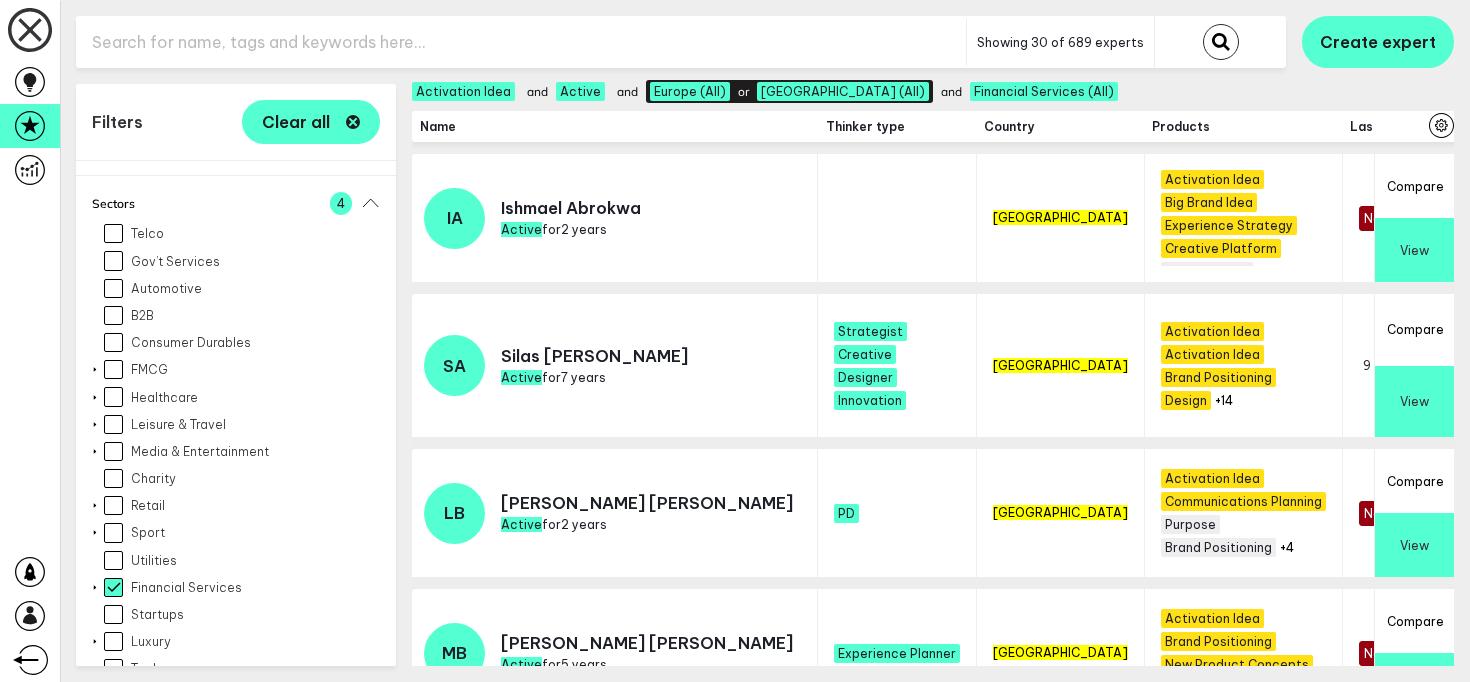 click on "B2B" at bounding box center (113, 315) 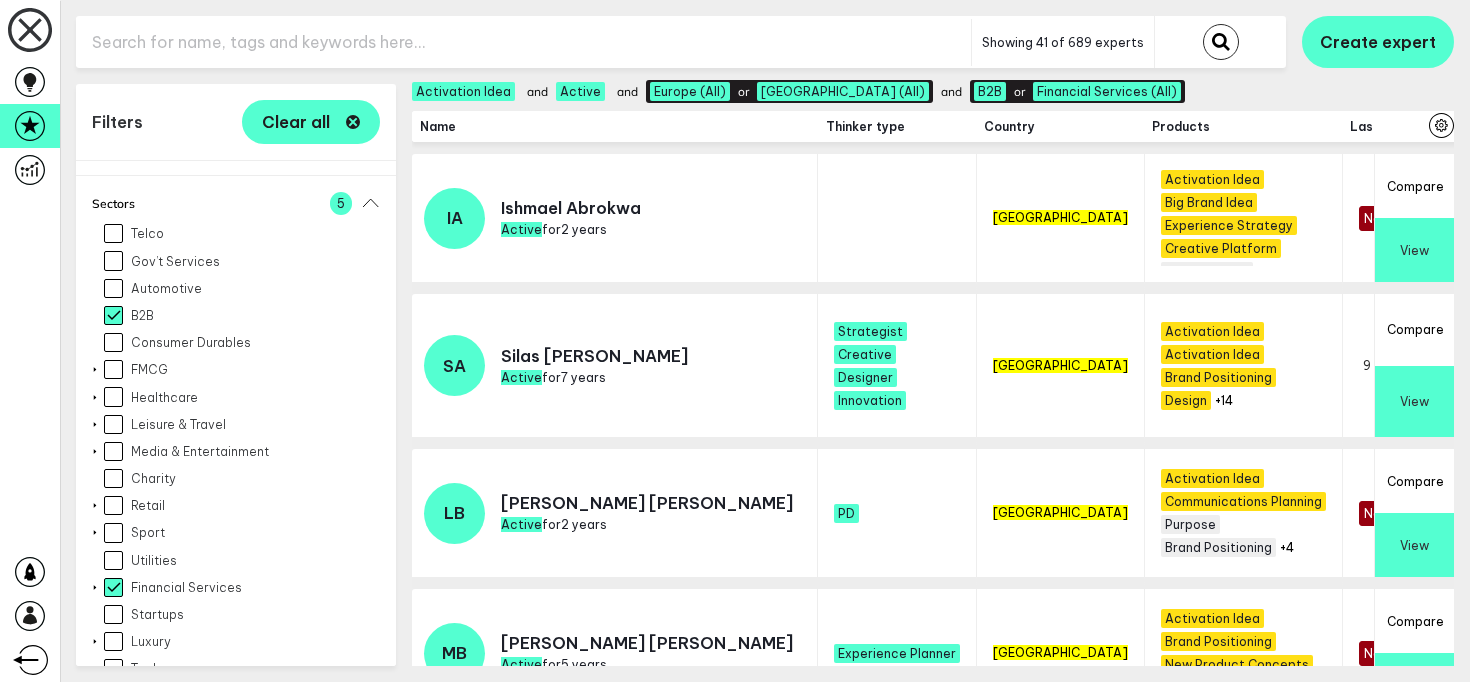 click on "B2B" at bounding box center [113, 315] 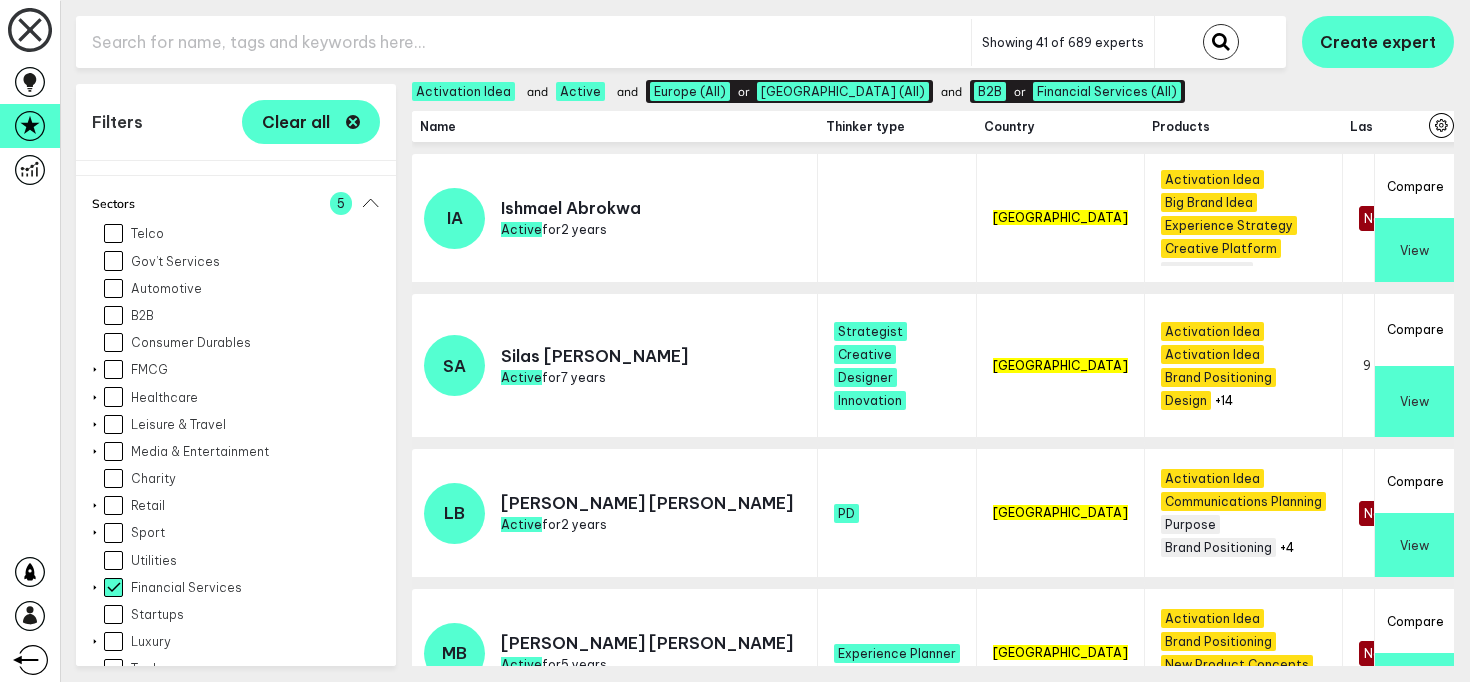 checkbox on "false" 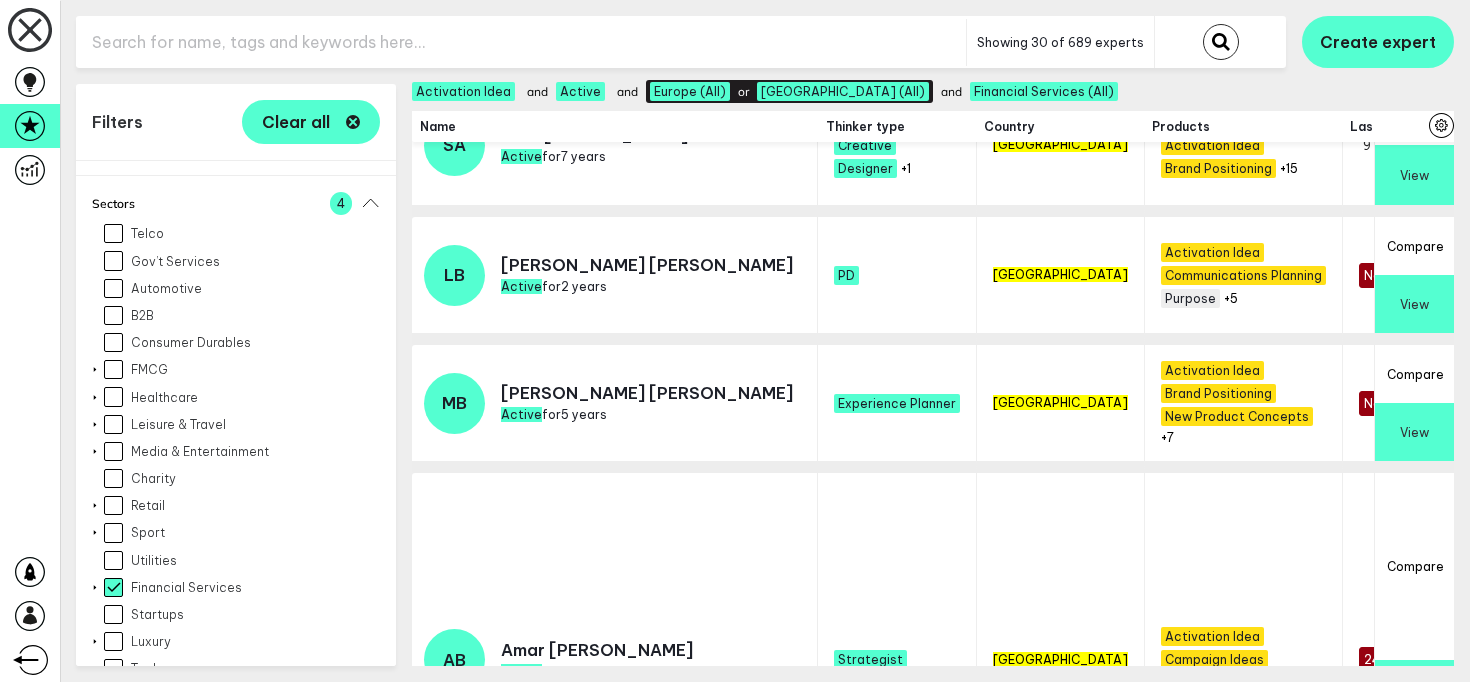 scroll, scrollTop: 191, scrollLeft: 0, axis: vertical 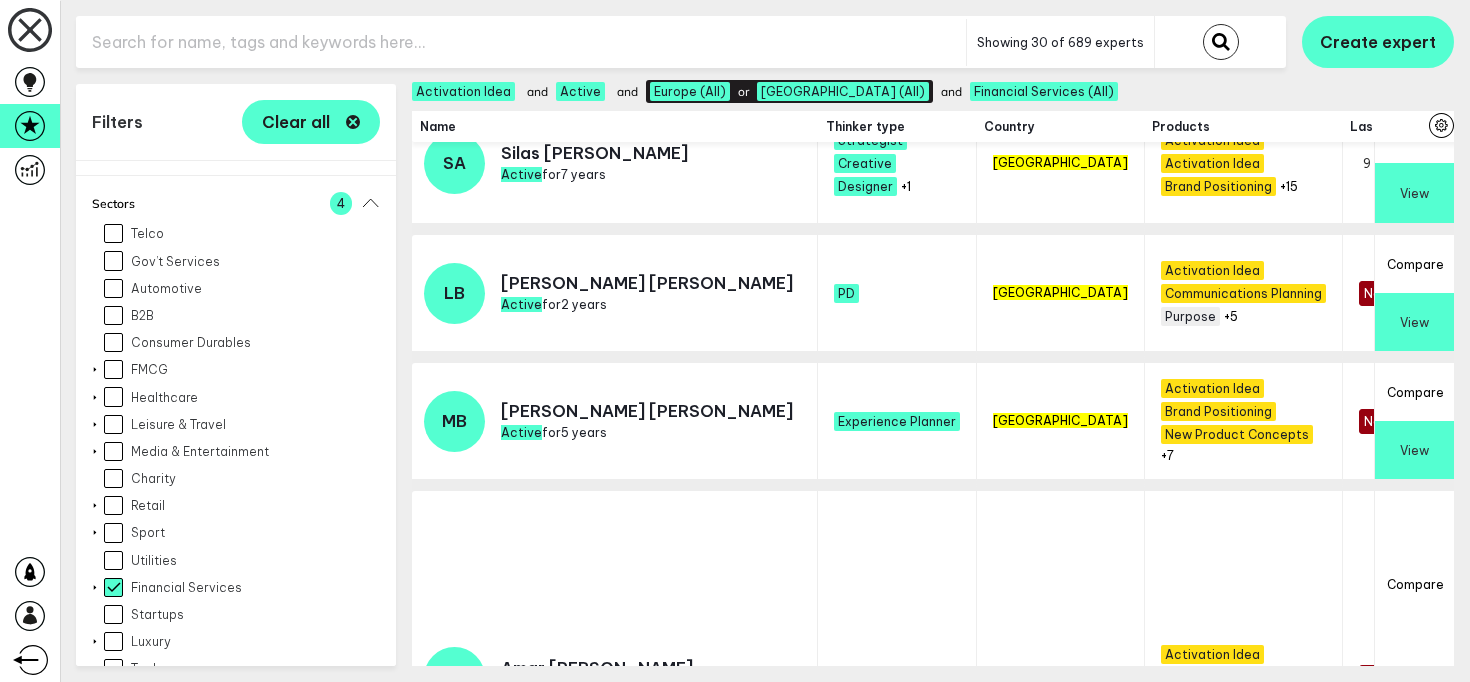 click on "Compare" at bounding box center [1414, 264] 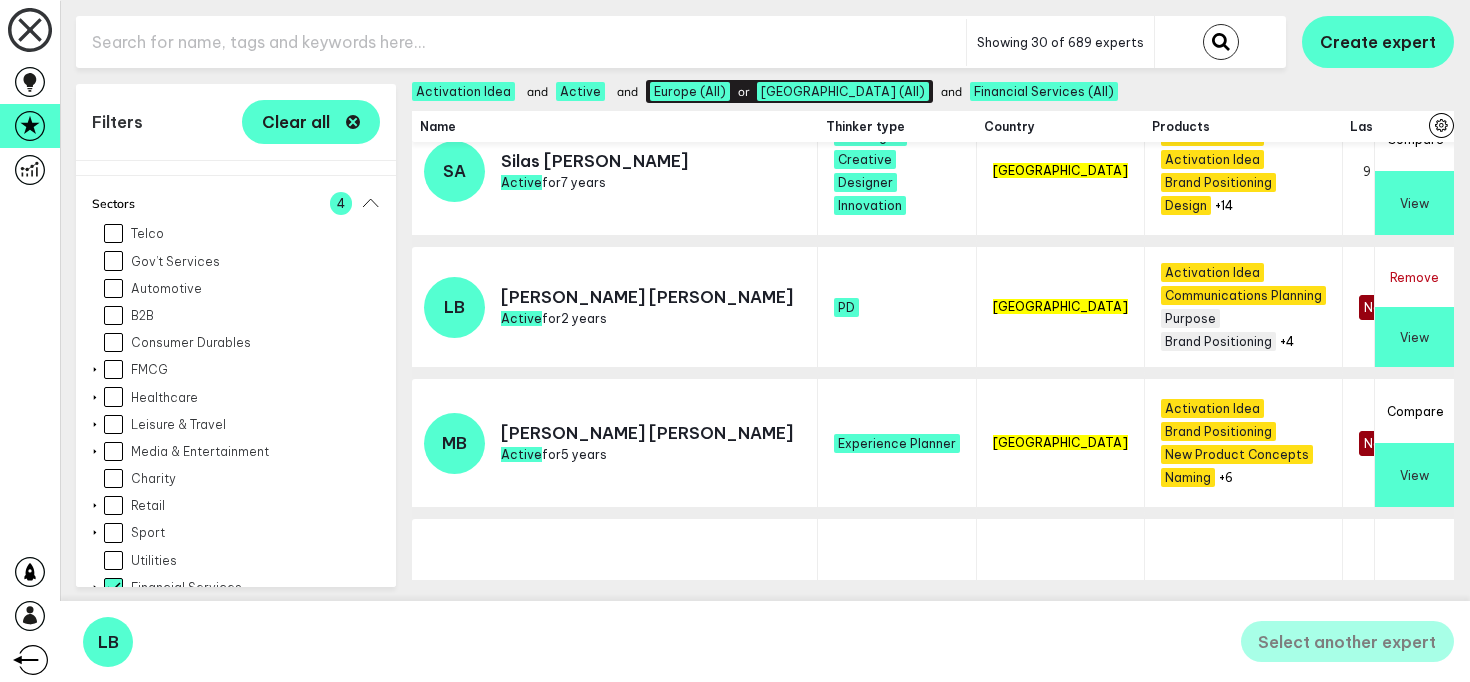 scroll, scrollTop: 0, scrollLeft: 0, axis: both 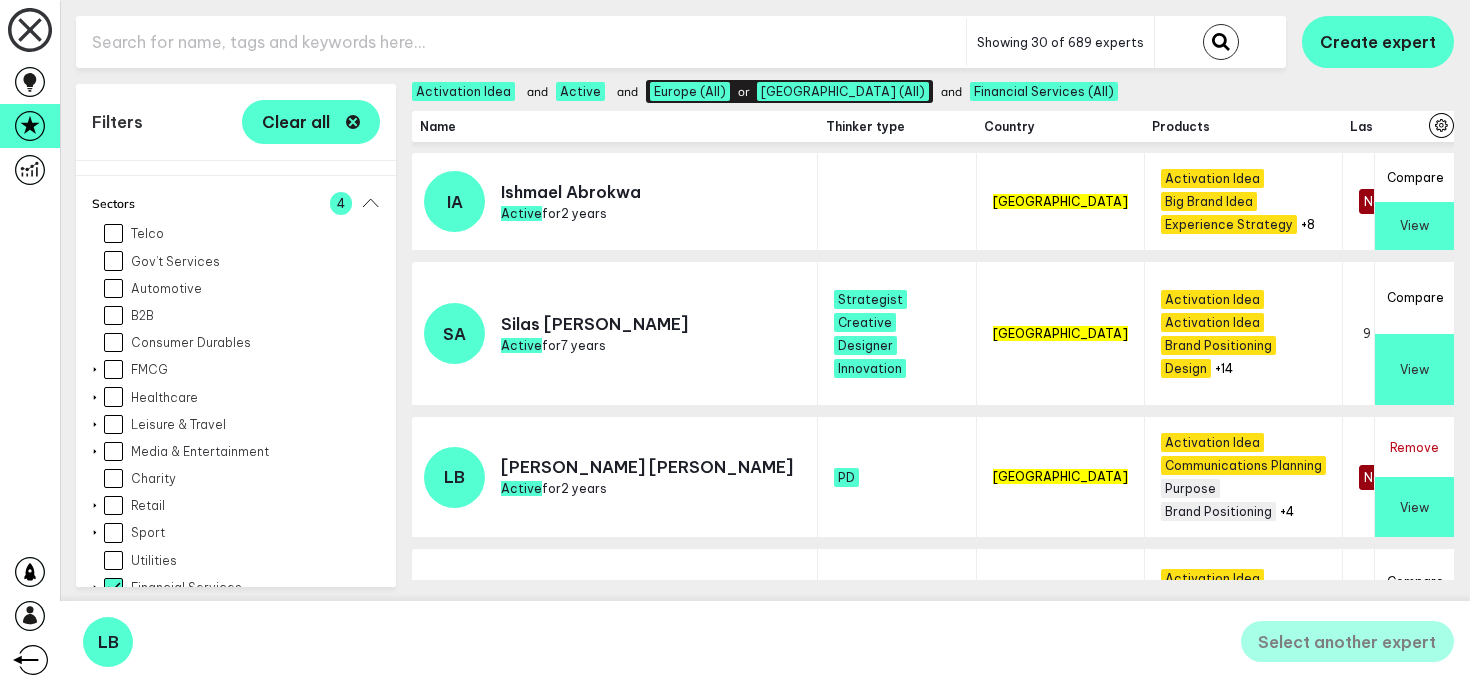 click on "Compare" at bounding box center (1414, 298) 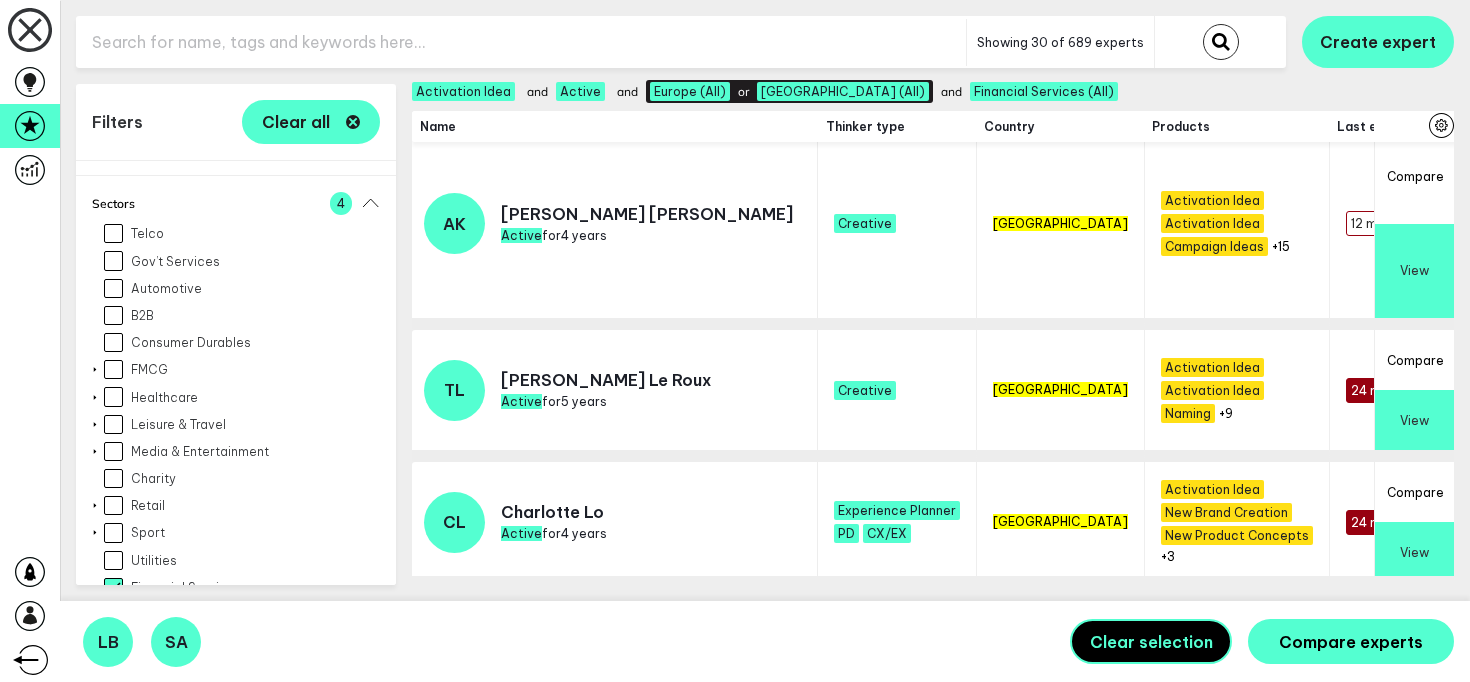 scroll, scrollTop: 2363, scrollLeft: 0, axis: vertical 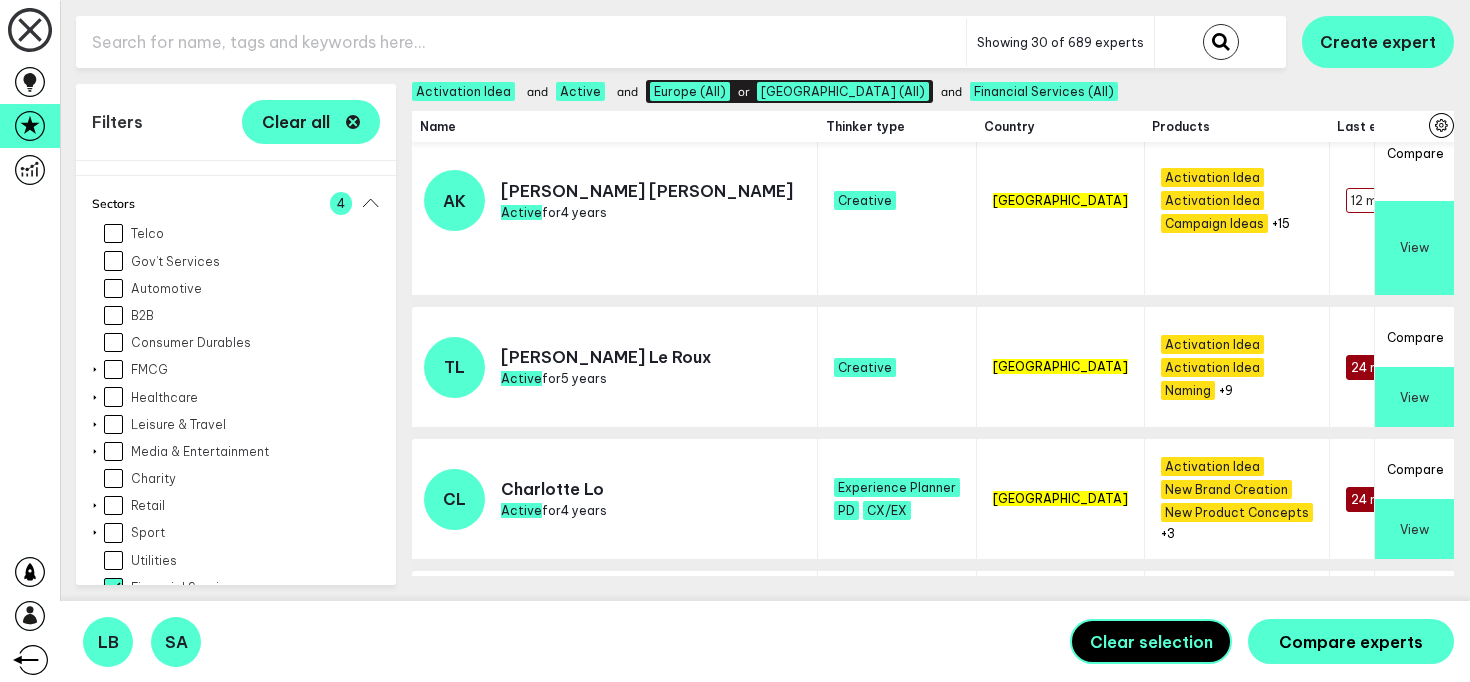 click on "Compare" at bounding box center [1414, 153] 